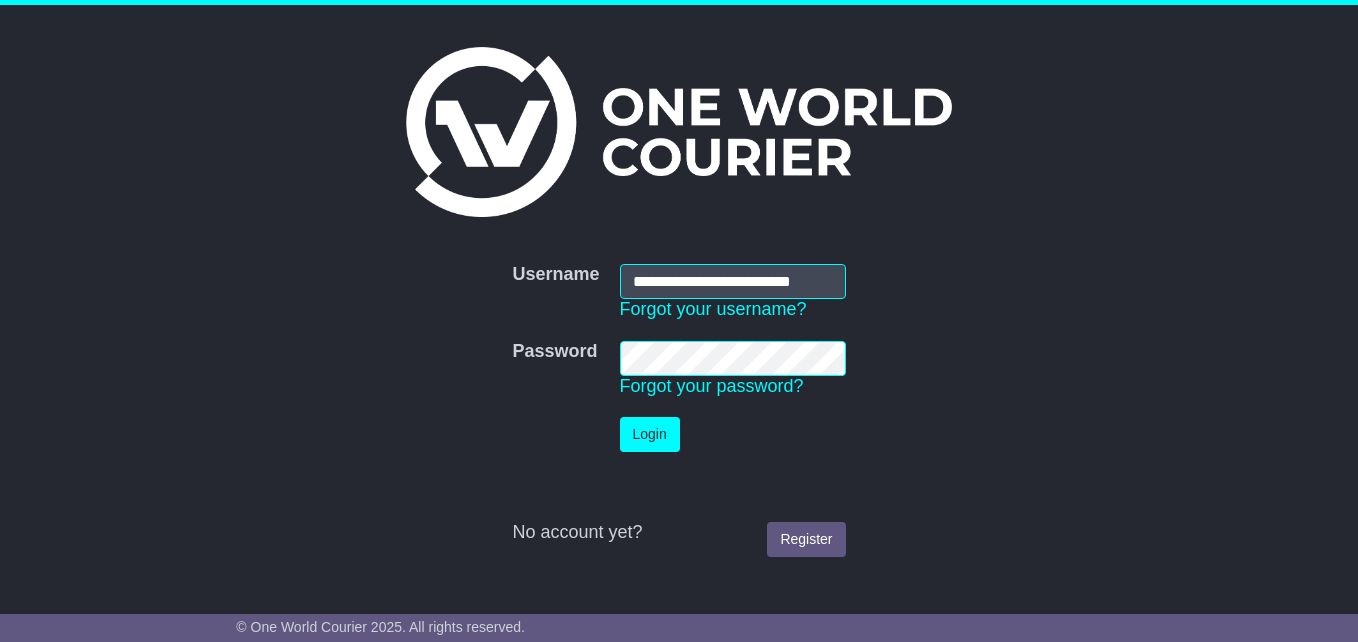 click on "Login" at bounding box center [650, 434] 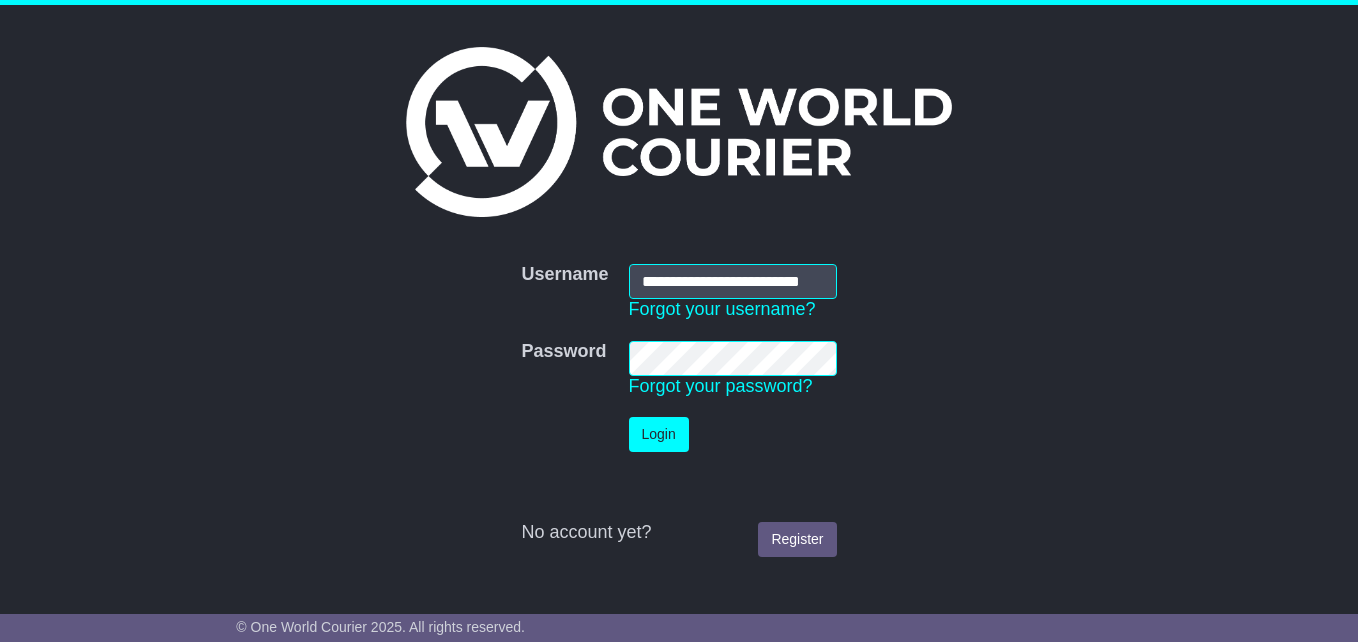 scroll, scrollTop: 0, scrollLeft: 0, axis: both 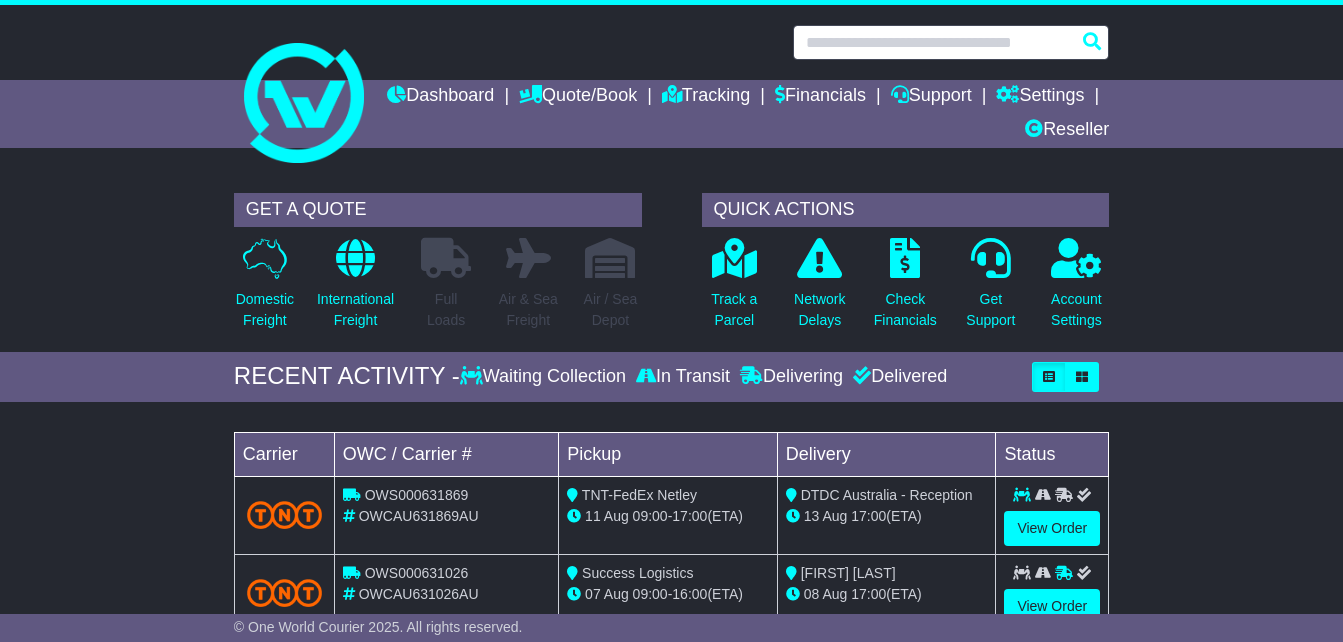 click at bounding box center (951, 42) 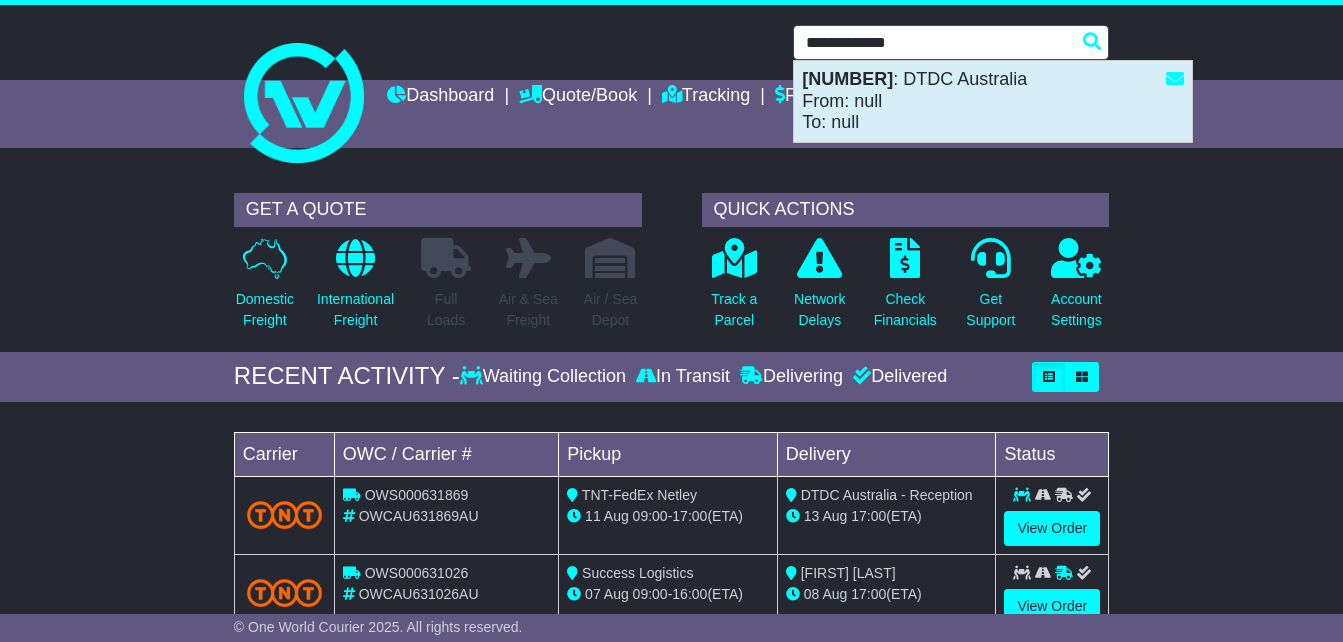 click on "VFQZ50042082(595003422311) : DTDC Australia From: null To: null" at bounding box center (993, 101) 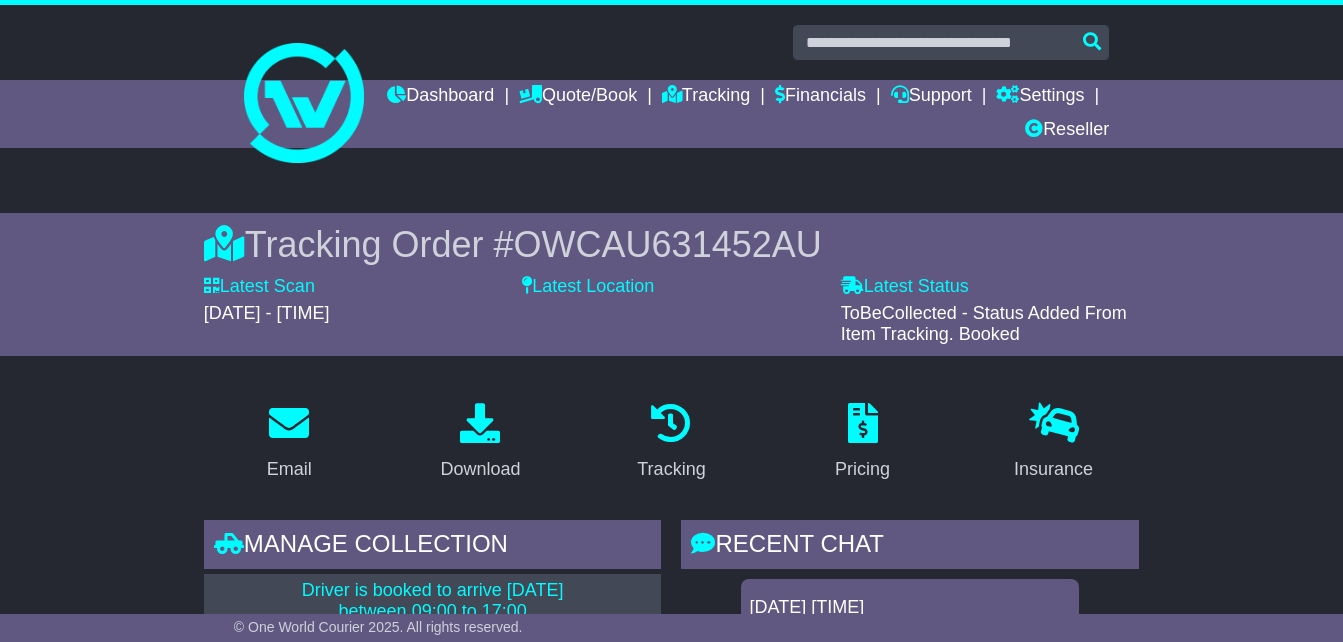 scroll, scrollTop: 0, scrollLeft: 0, axis: both 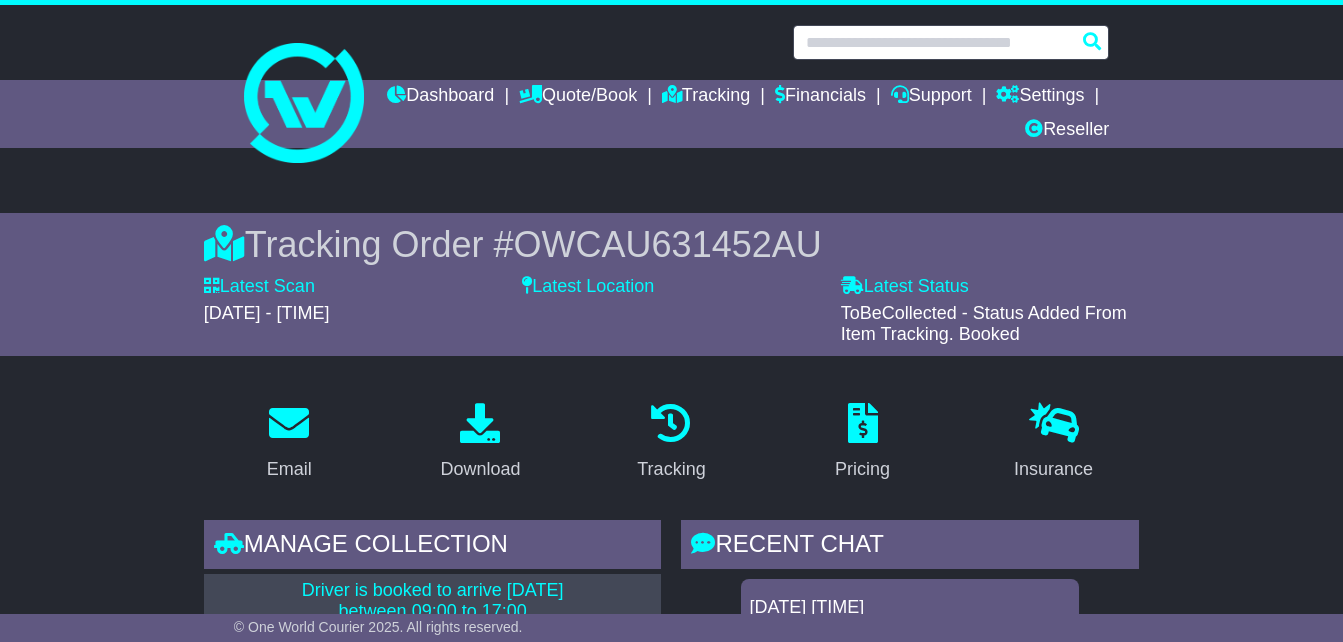 click at bounding box center [951, 42] 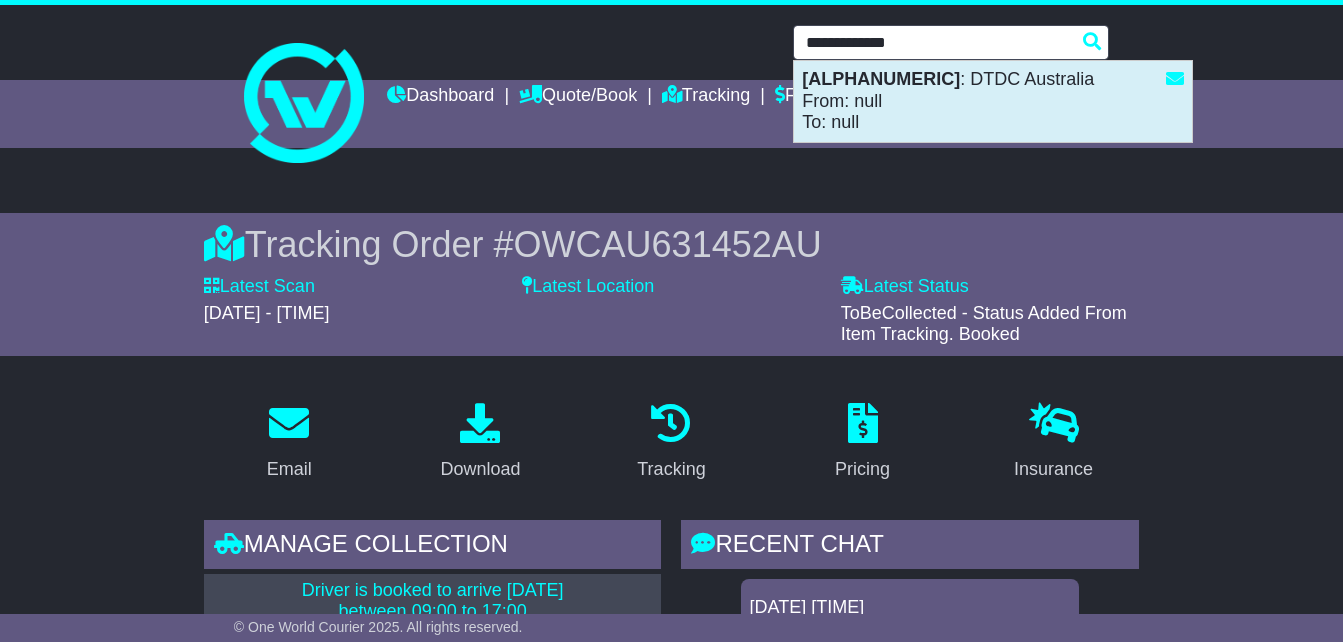 click on "VFQZ50042082(595003422311) : DTDC Australia From: null To: null" at bounding box center [993, 101] 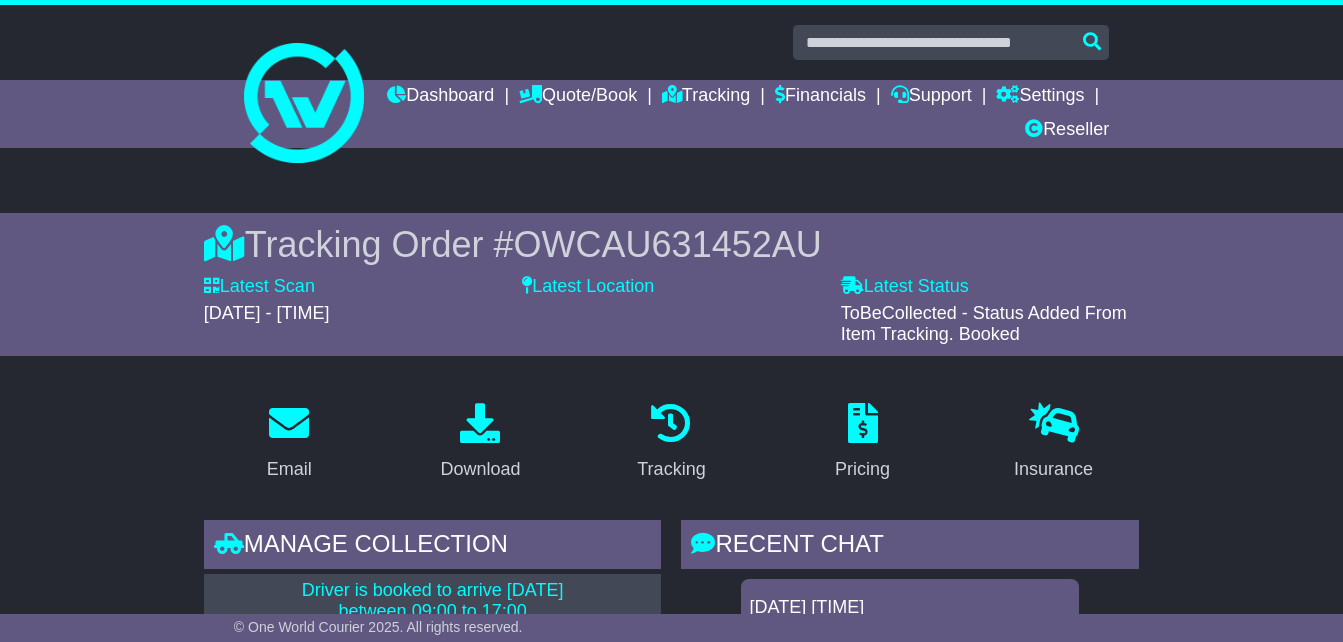 scroll, scrollTop: 137, scrollLeft: 0, axis: vertical 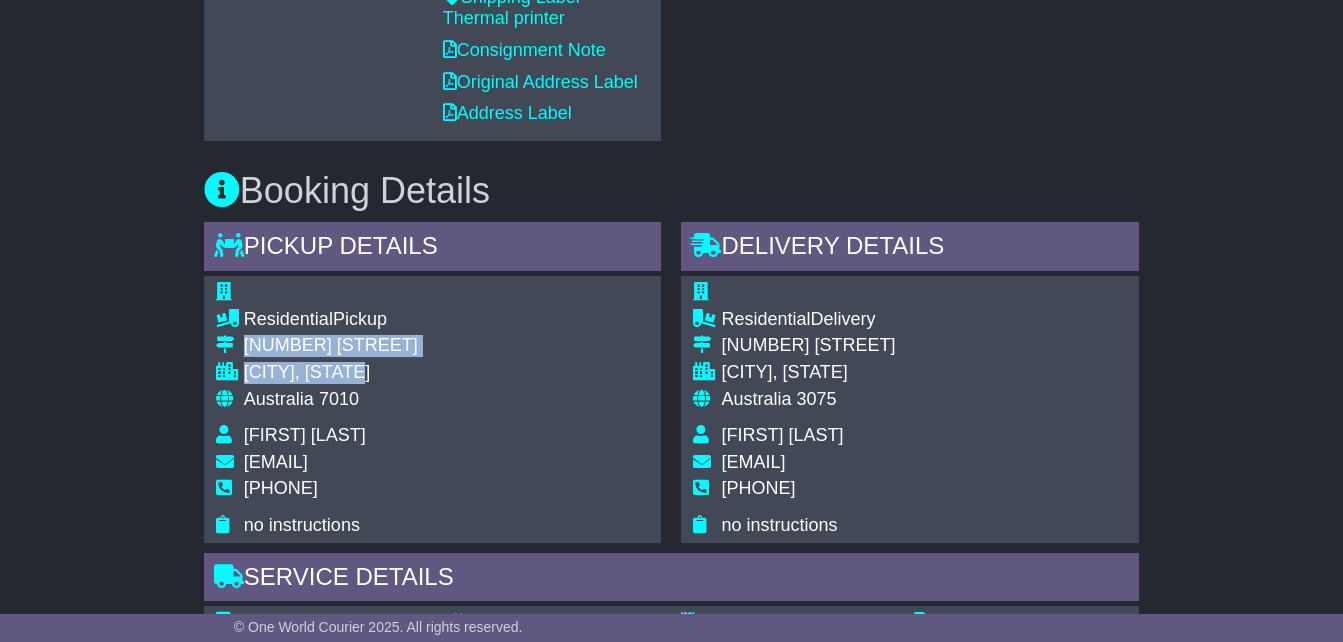 drag, startPoint x: 241, startPoint y: 348, endPoint x: 401, endPoint y: 365, distance: 160.90059 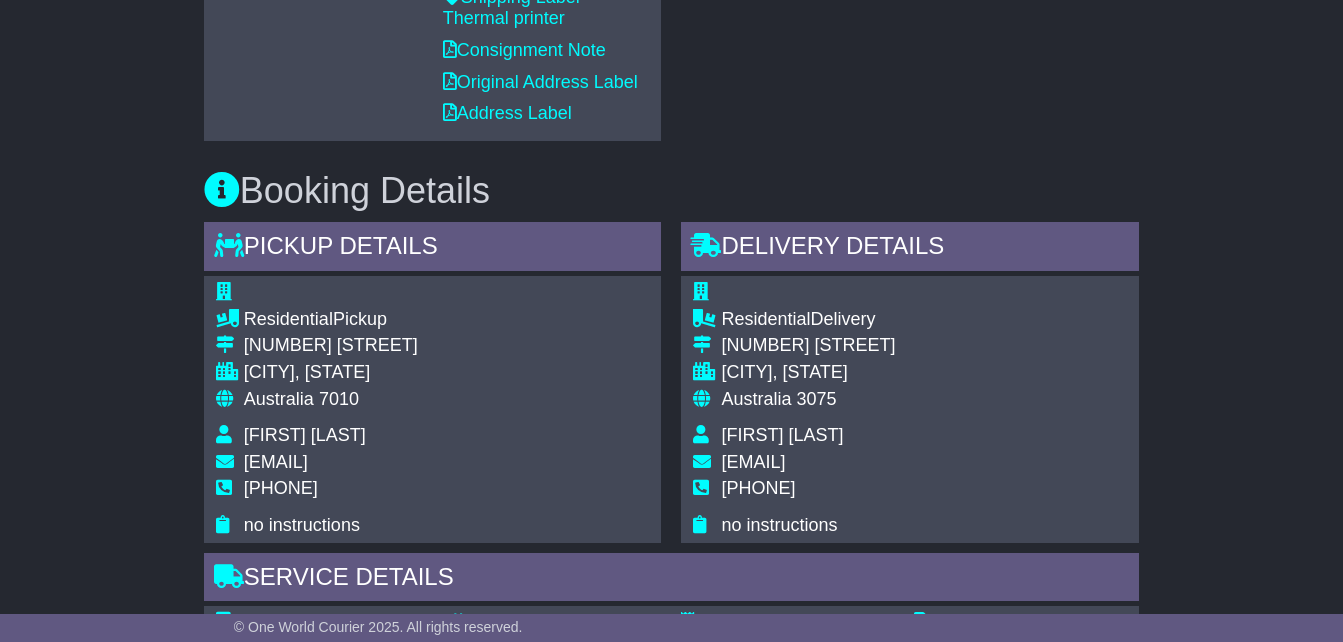 click on "Residential  Pickup
8/23 VIESTE DRIVE
GLENORCHY, TAS
Australia
7010
KAUSER SHIREEN
Kousershireen@gmail.com
0469028161
no instructions" at bounding box center (433, 409) 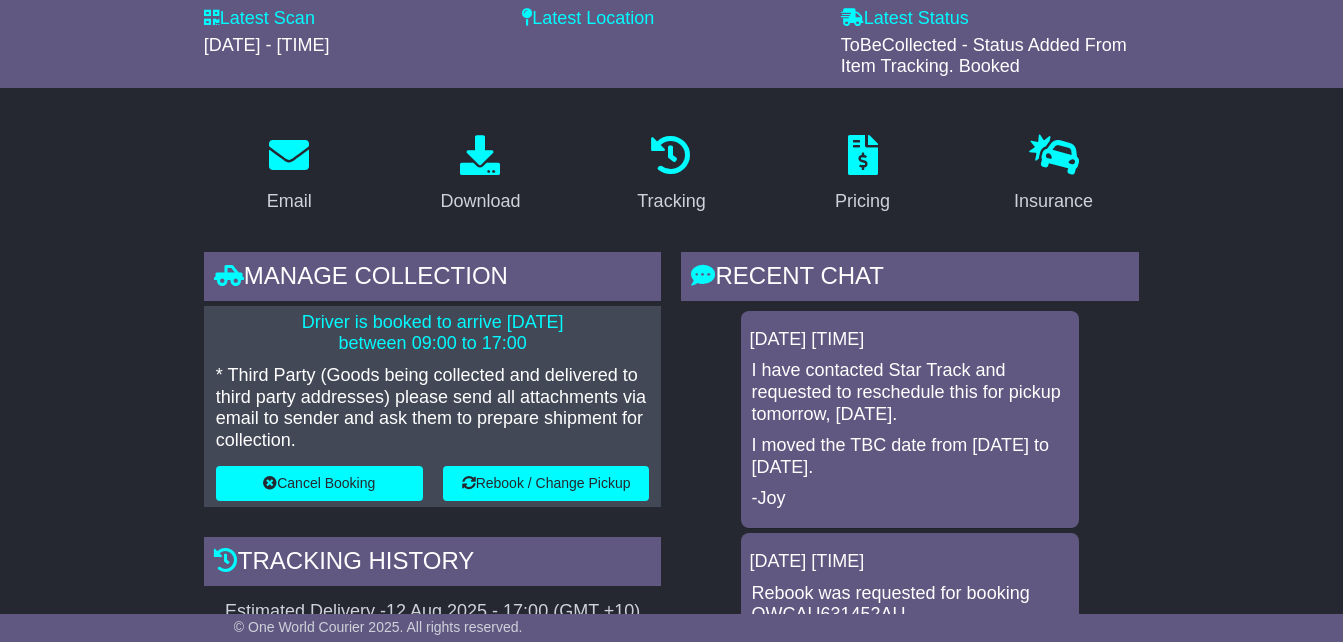 scroll, scrollTop: 600, scrollLeft: 0, axis: vertical 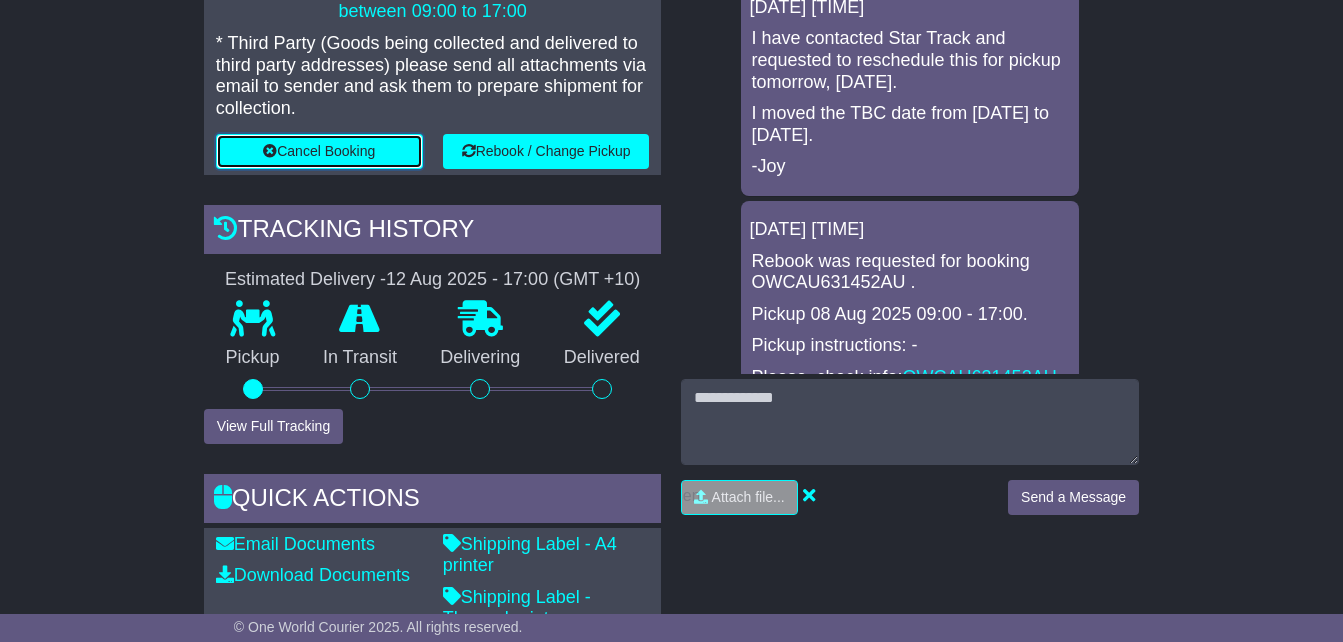 click on "Cancel Booking" at bounding box center (319, 151) 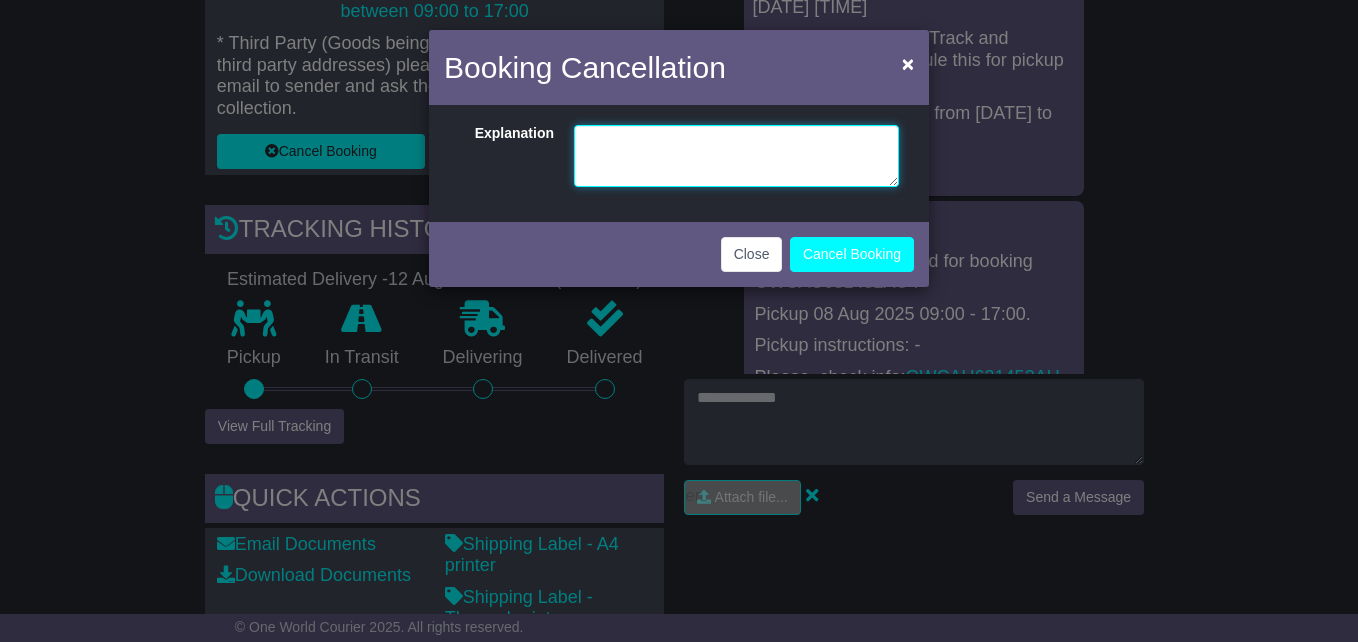 click at bounding box center [736, 156] 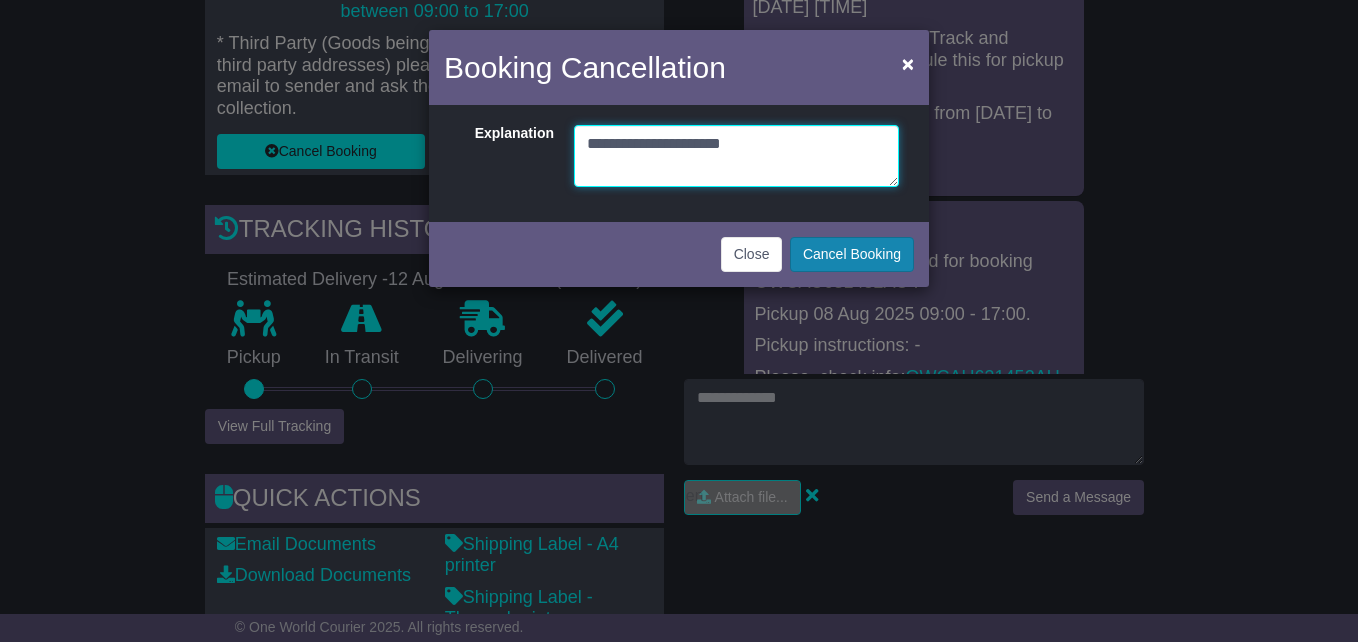 type on "**********" 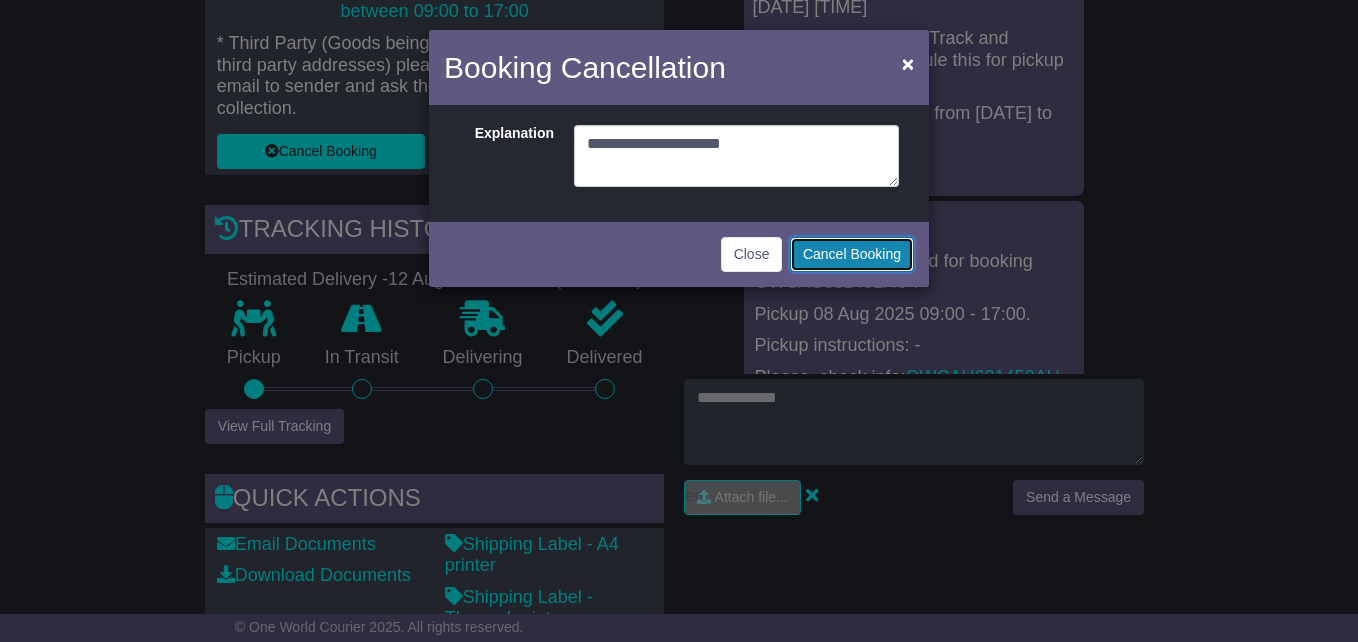 click on "Cancel Booking" at bounding box center (852, 254) 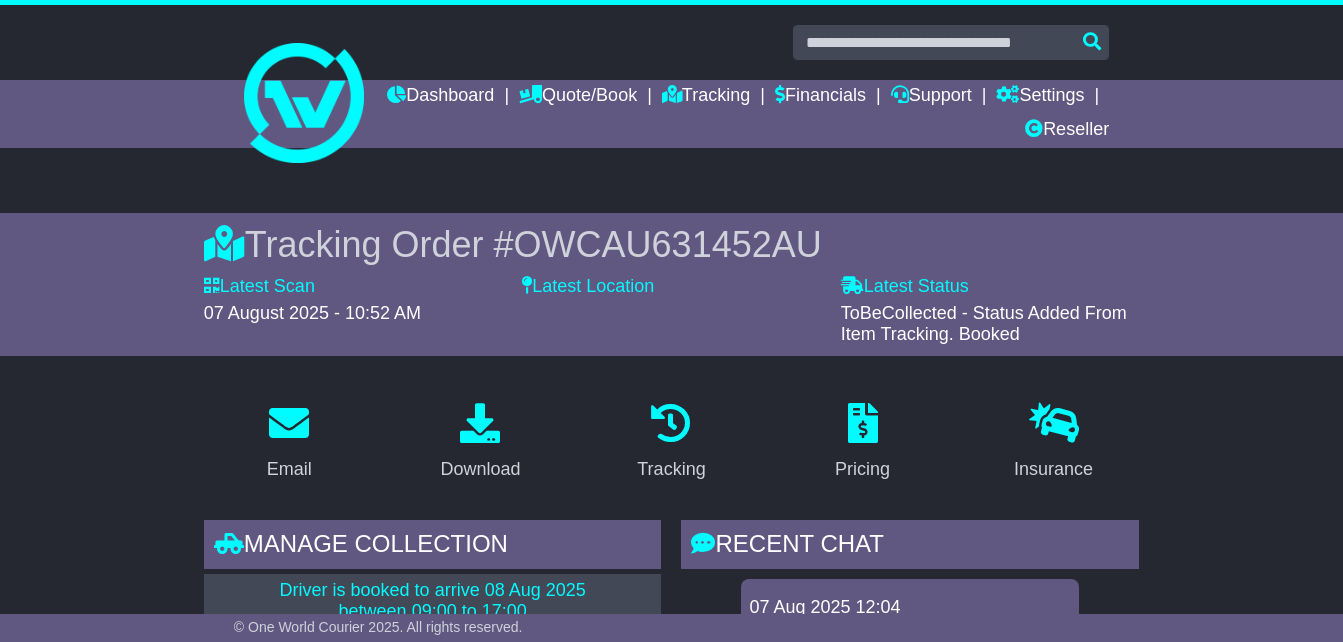 scroll, scrollTop: 0, scrollLeft: 0, axis: both 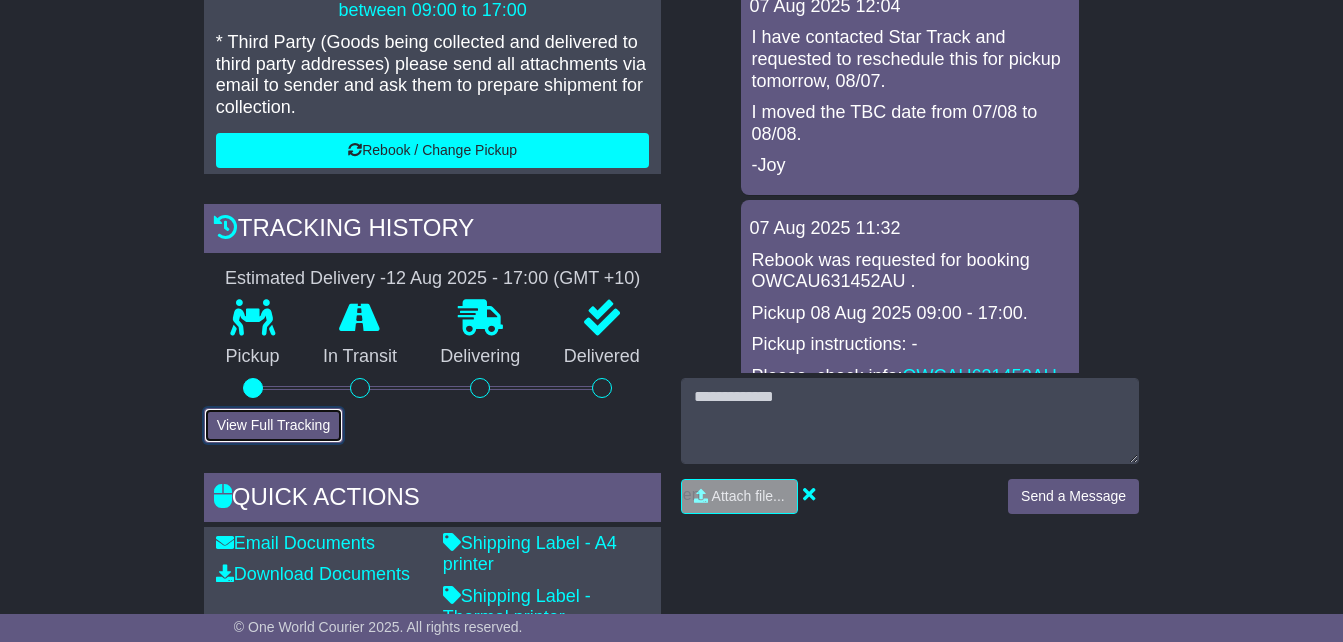 click on "View Full Tracking" at bounding box center (273, 425) 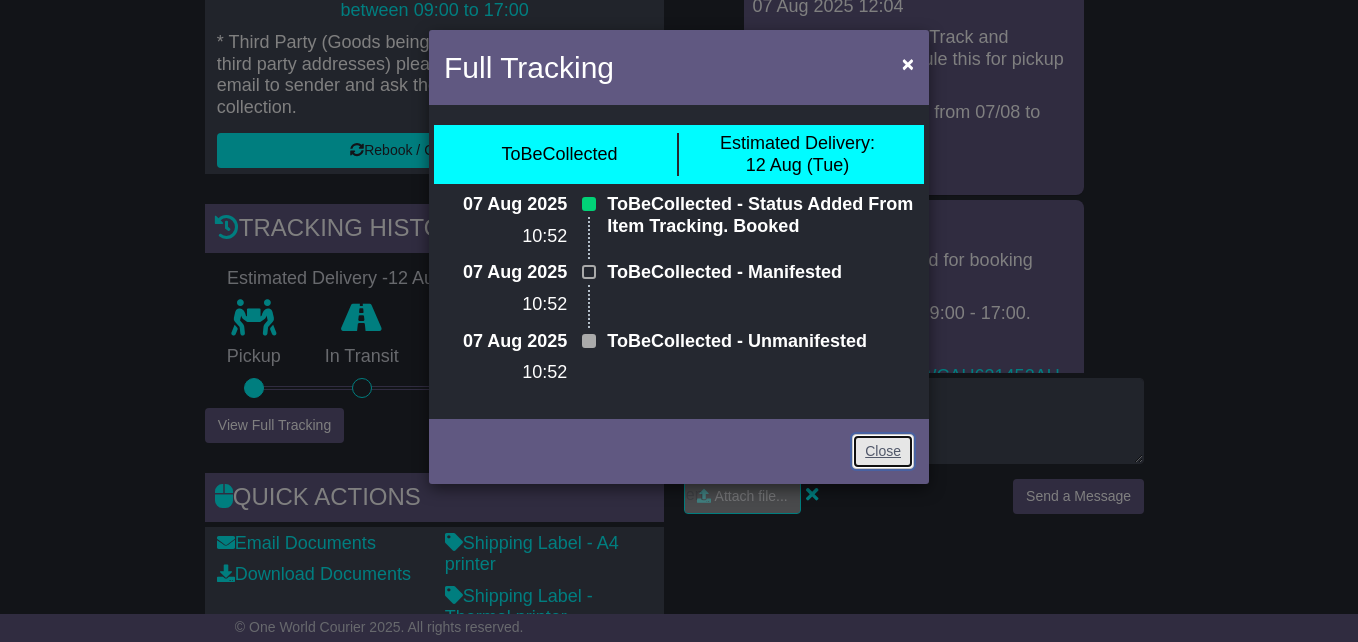 click on "Close" at bounding box center (883, 451) 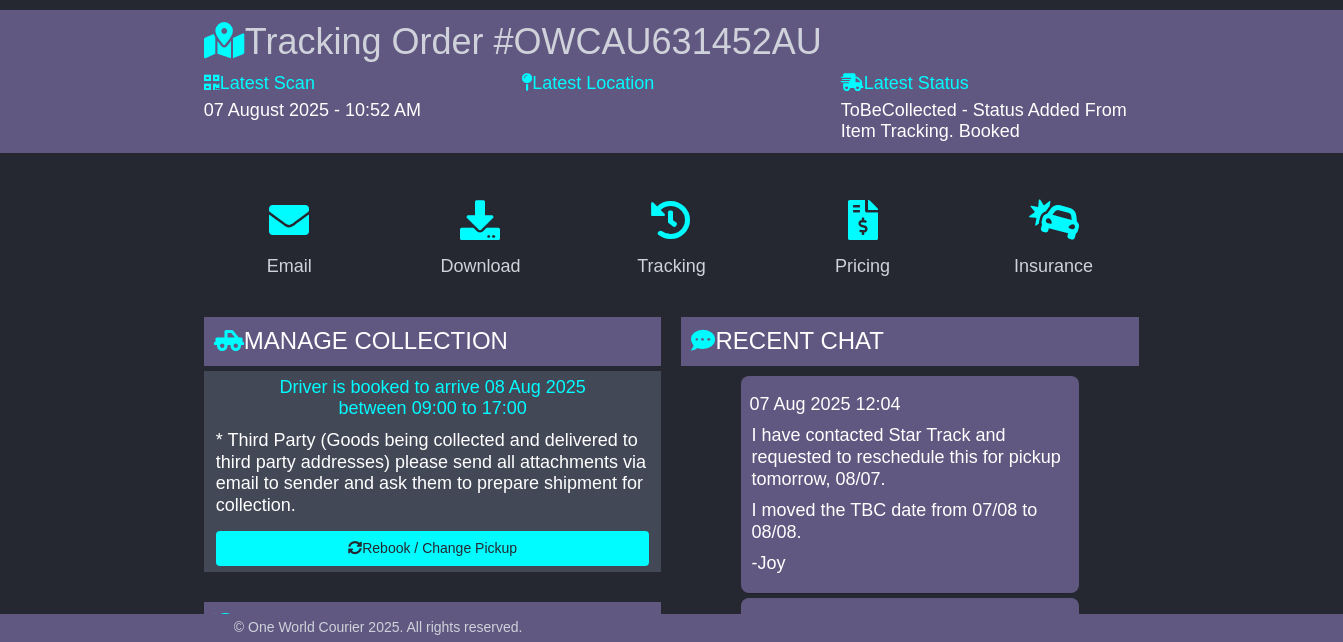 scroll, scrollTop: 201, scrollLeft: 0, axis: vertical 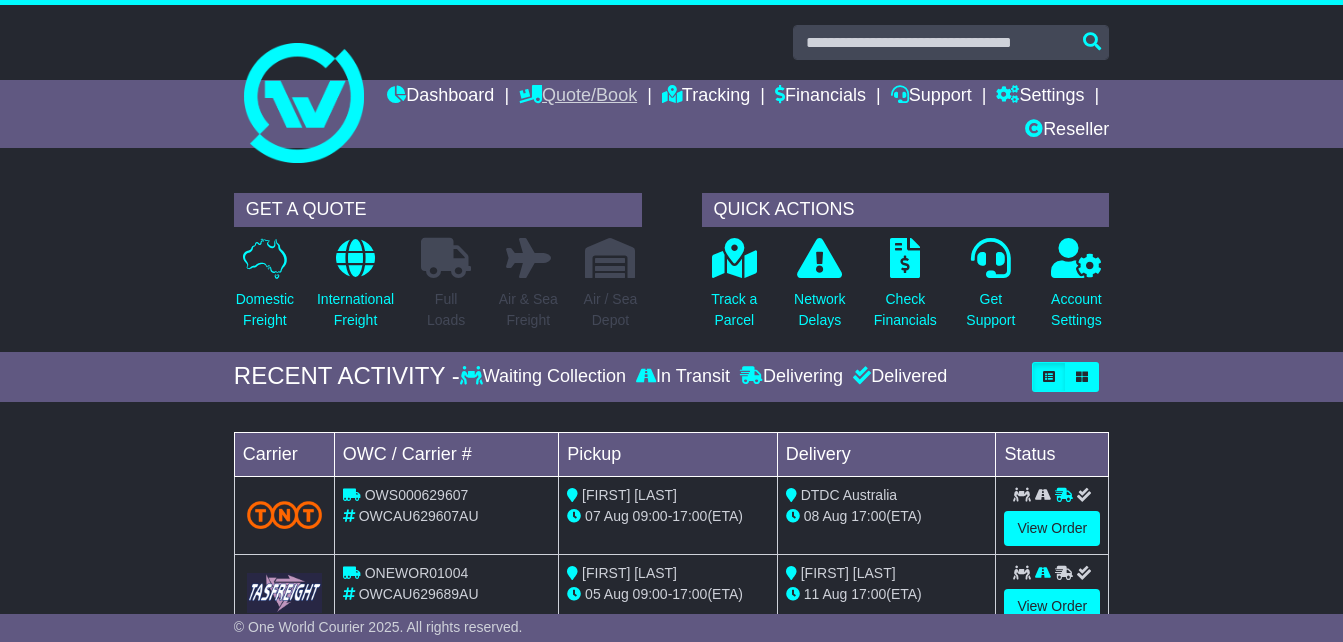 click on "Quote/Book" at bounding box center (578, 97) 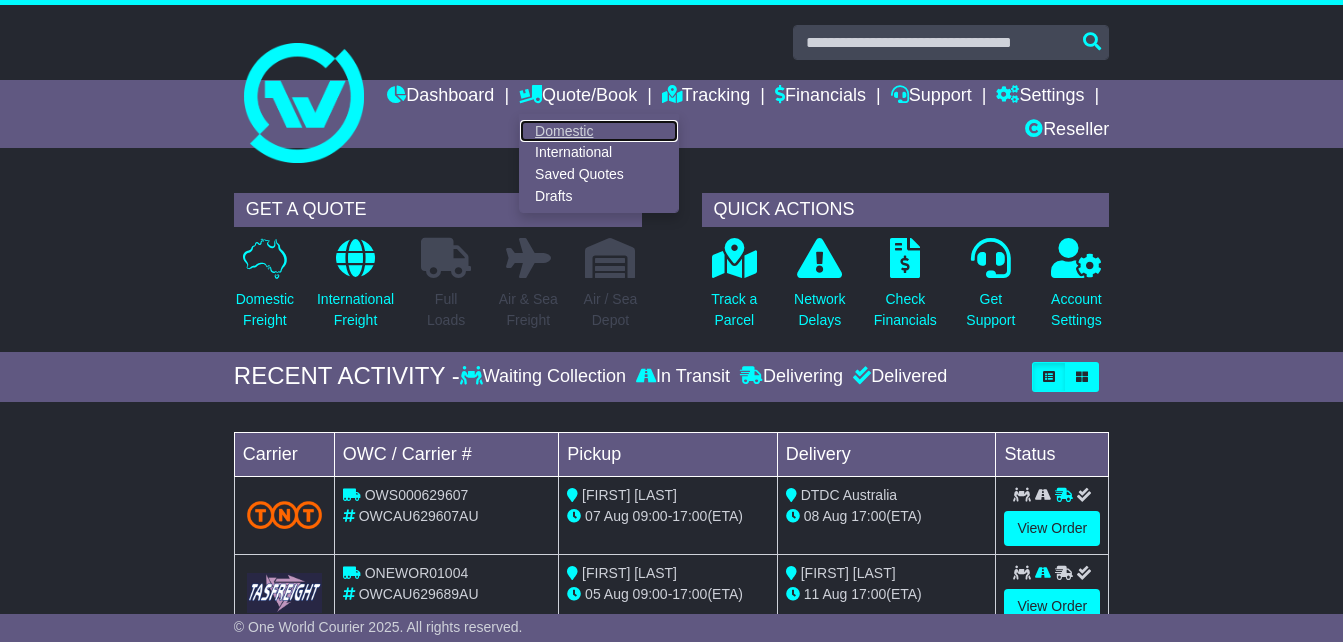 click on "Domestic" at bounding box center [599, 131] 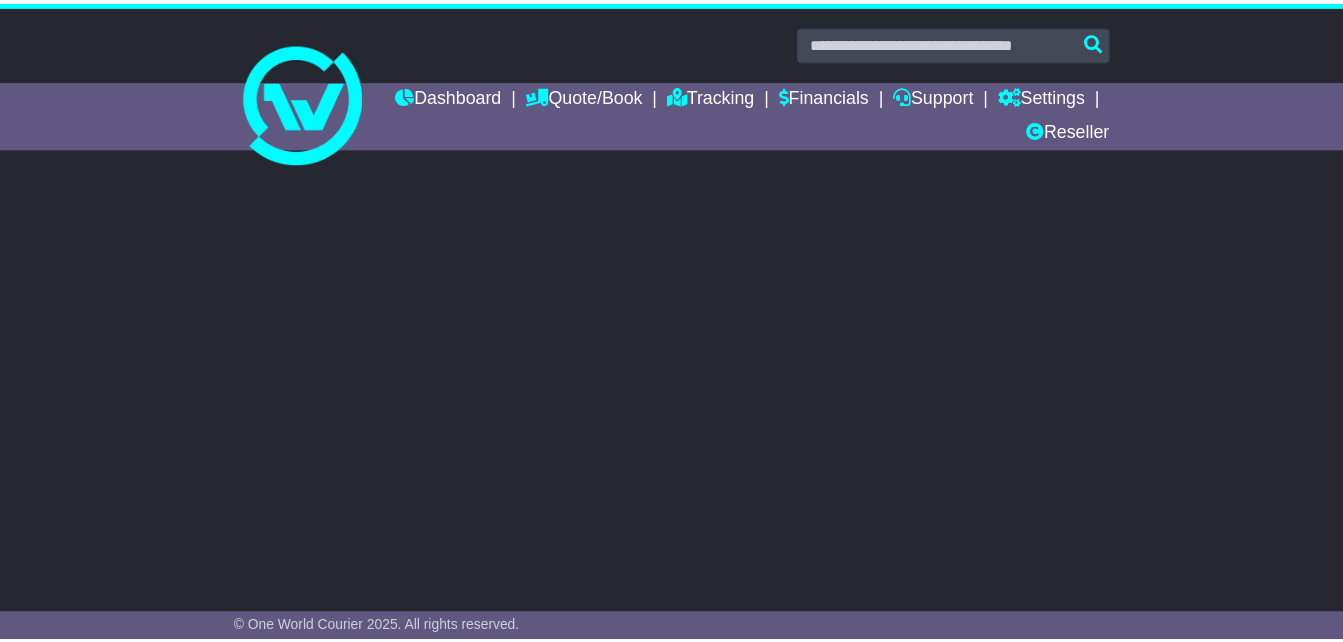 scroll, scrollTop: 0, scrollLeft: 0, axis: both 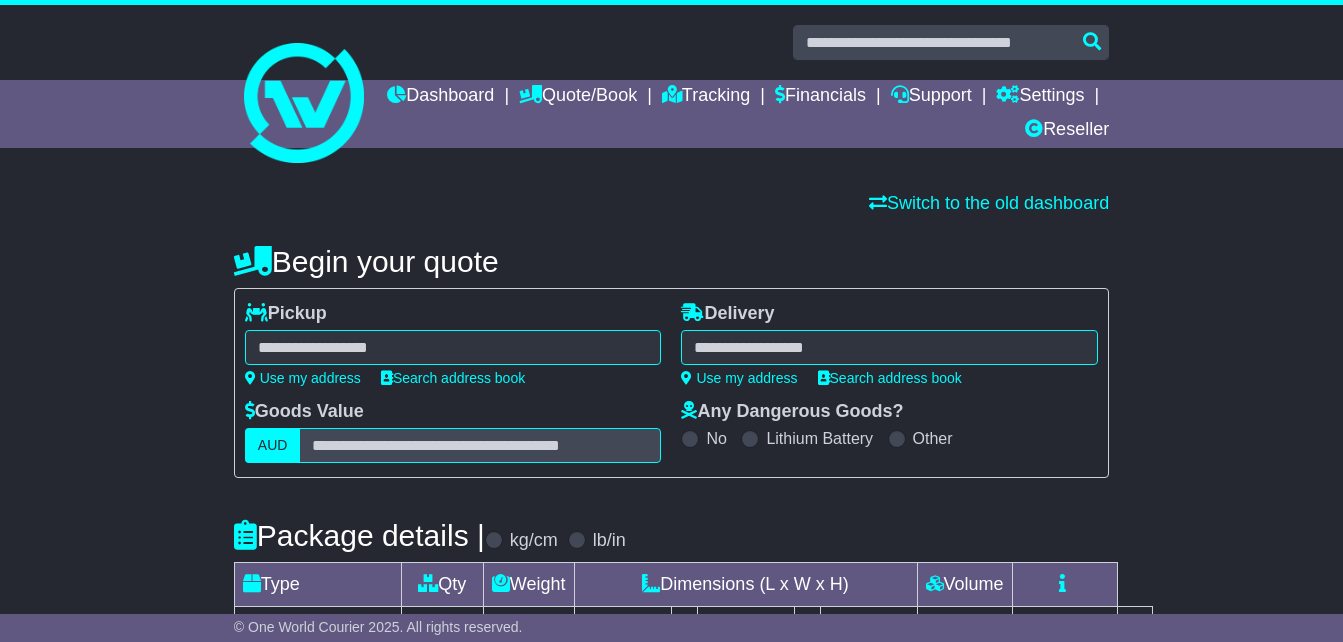 click at bounding box center [453, 347] 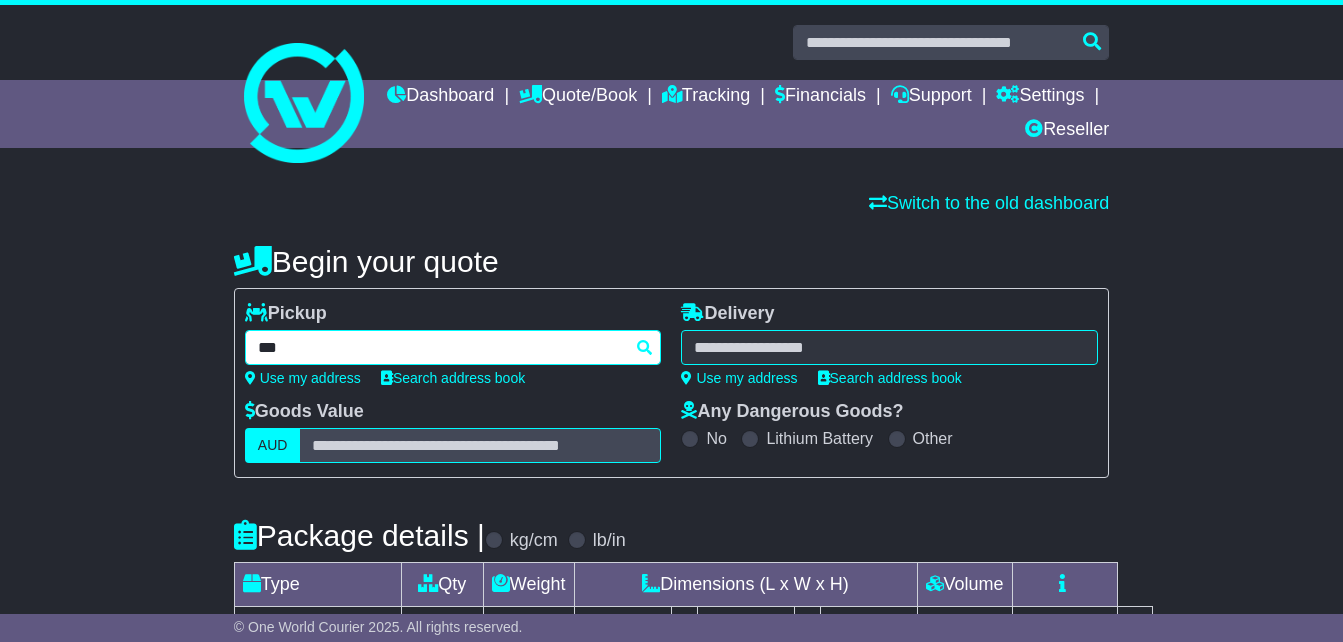 type on "****" 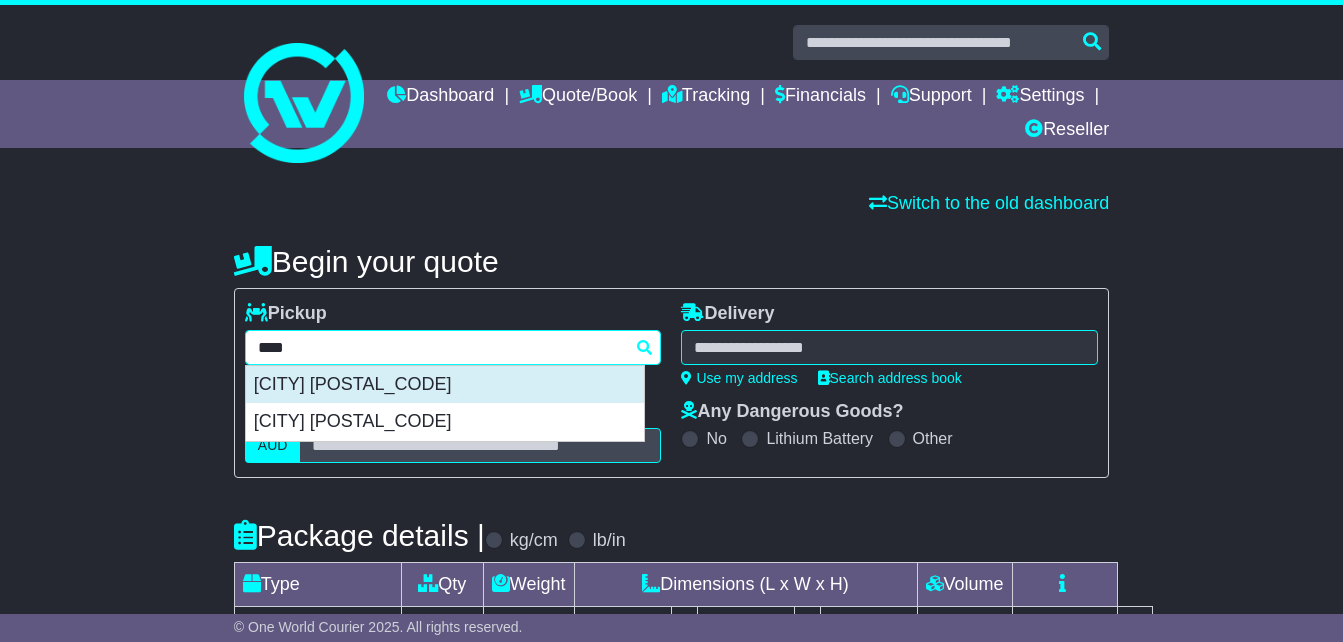 click on "[CITY] [POSTAL_CODE]" at bounding box center [445, 385] 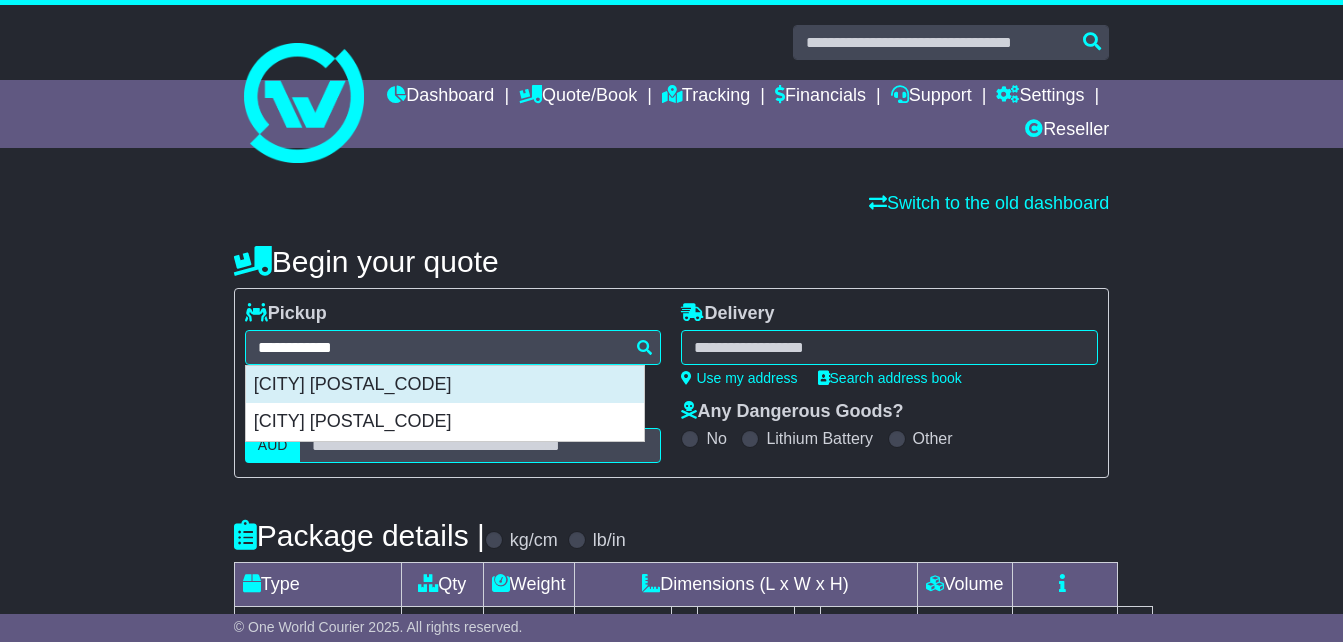 type on "**********" 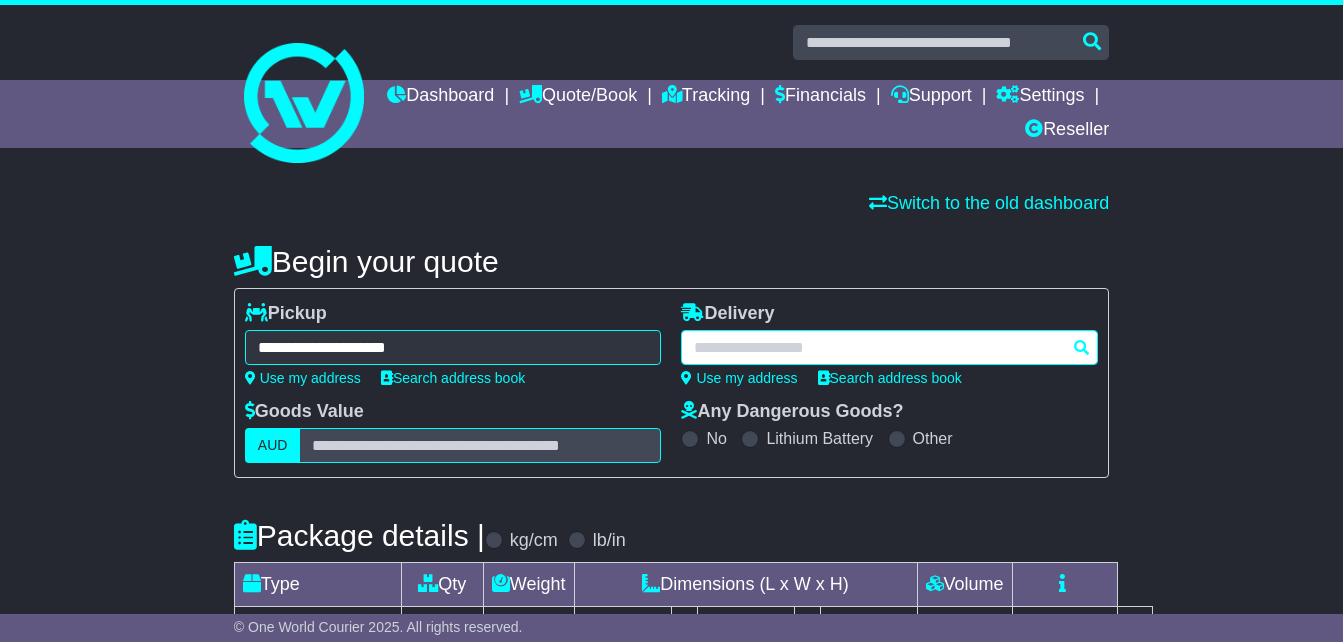 click at bounding box center [889, 347] 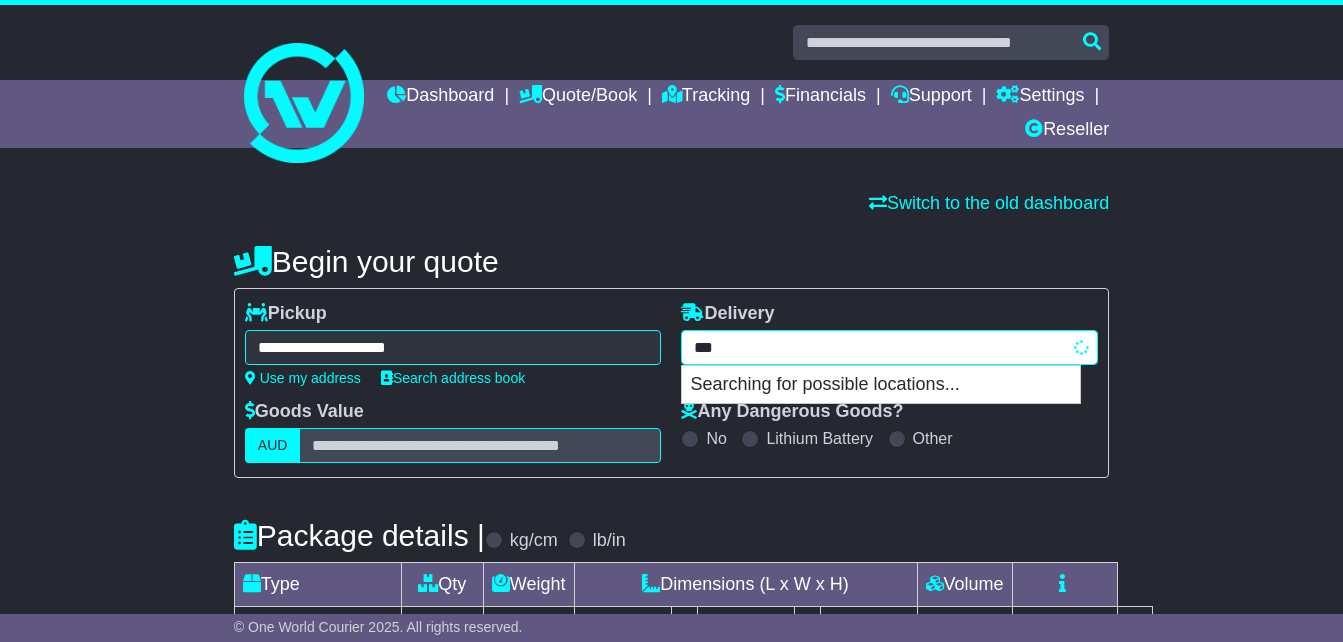 type on "****" 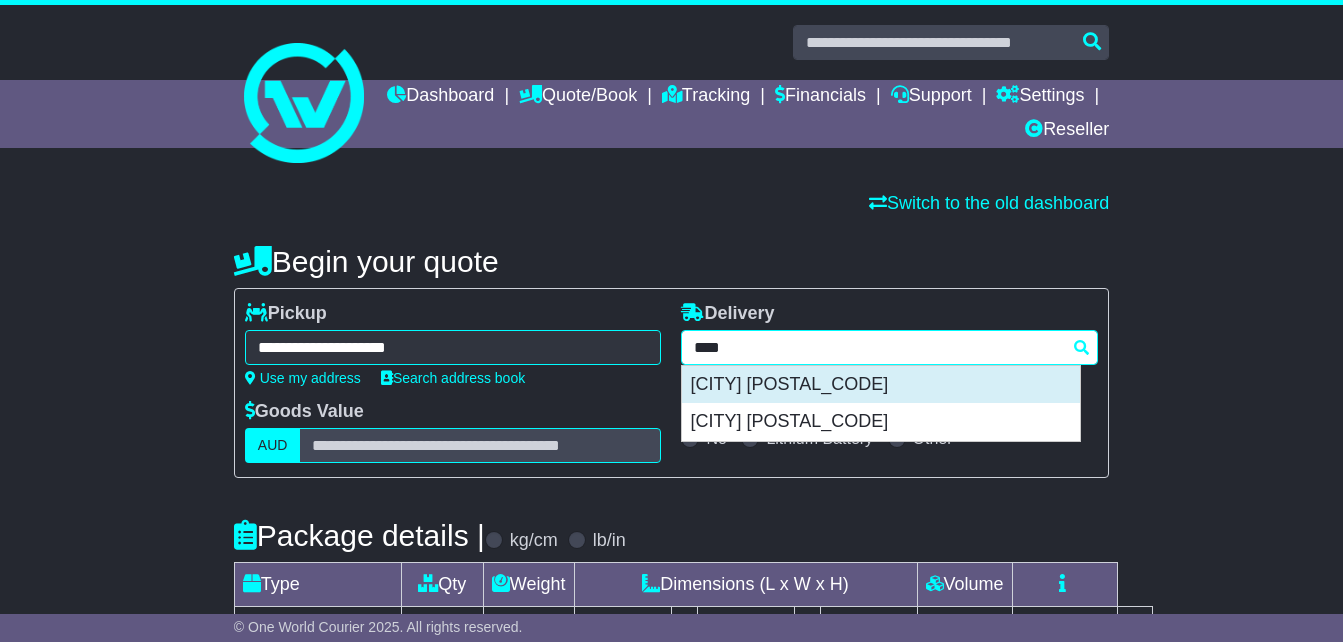 click on "[CITY] [POSTAL_CODE]" at bounding box center (881, 385) 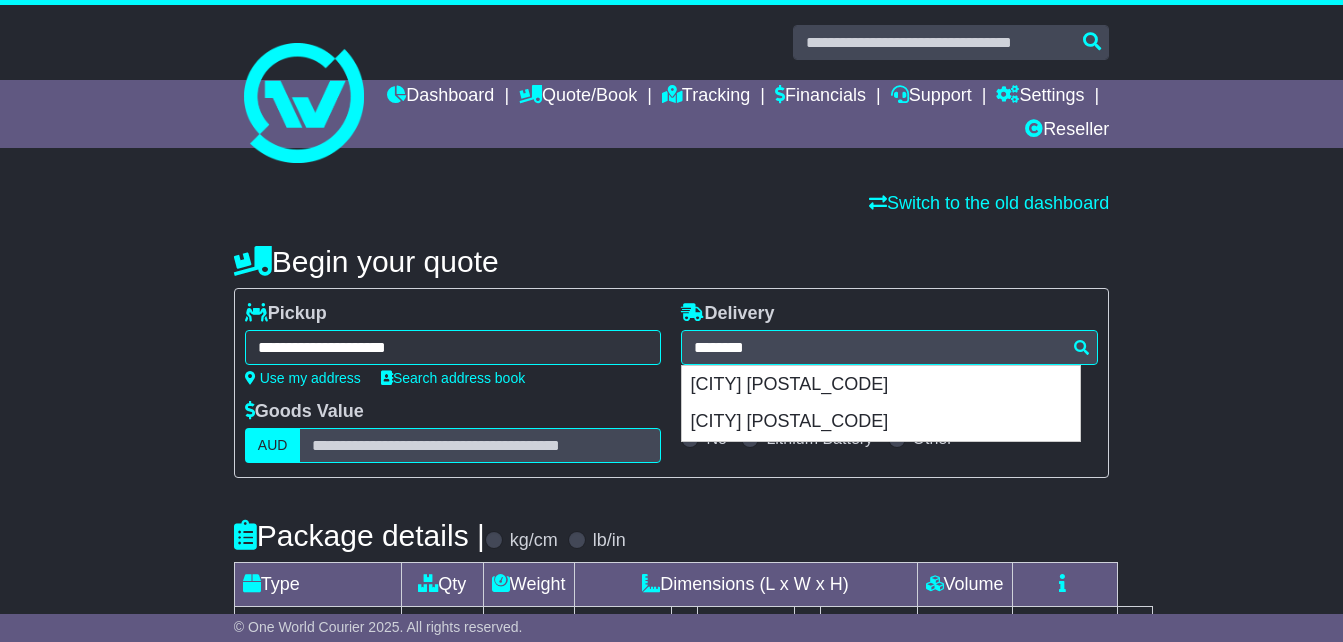 type on "**********" 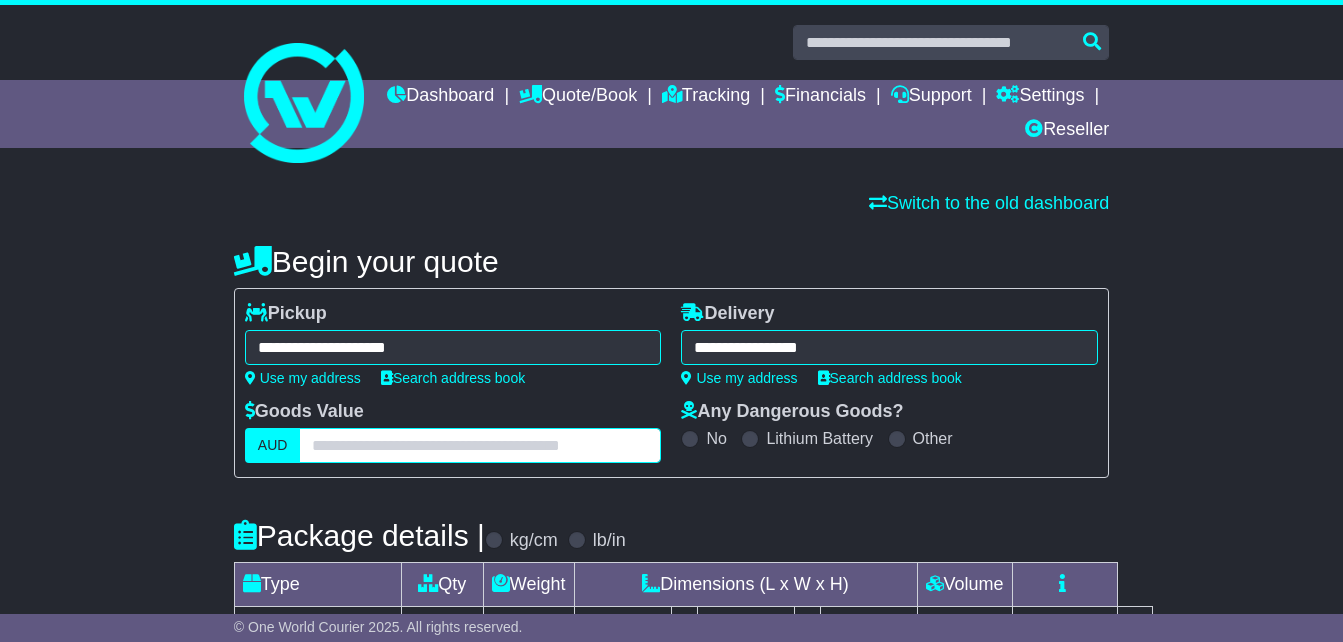 click at bounding box center (480, 445) 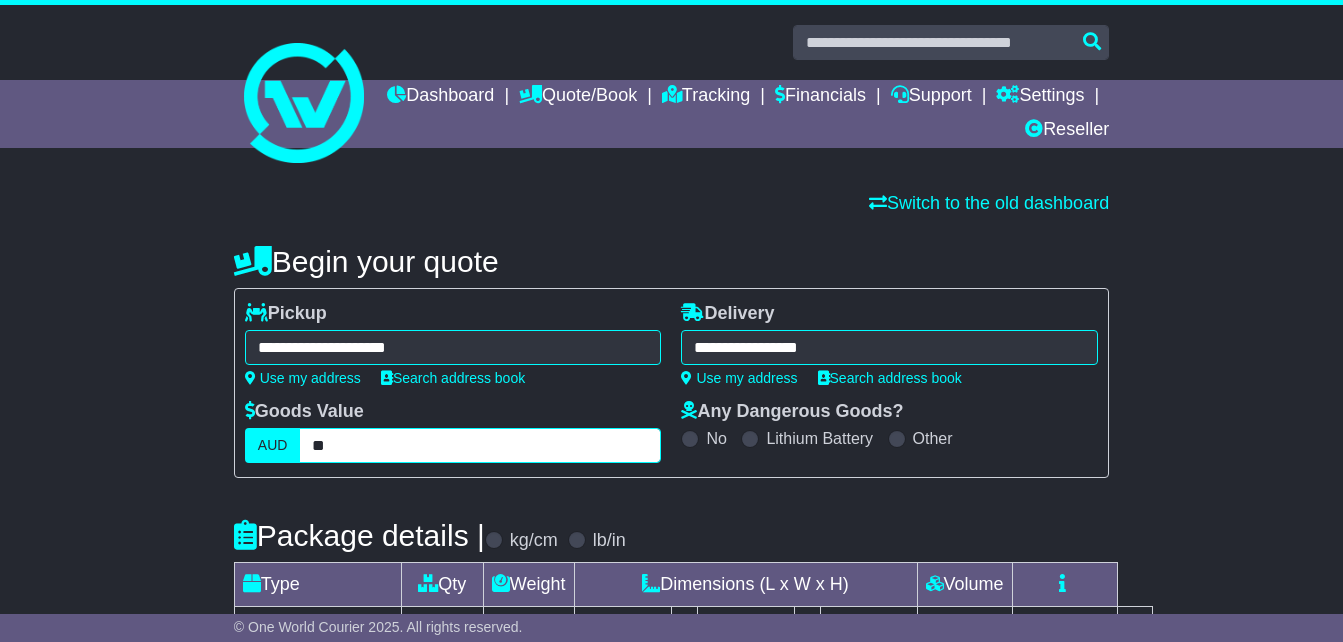 type on "**" 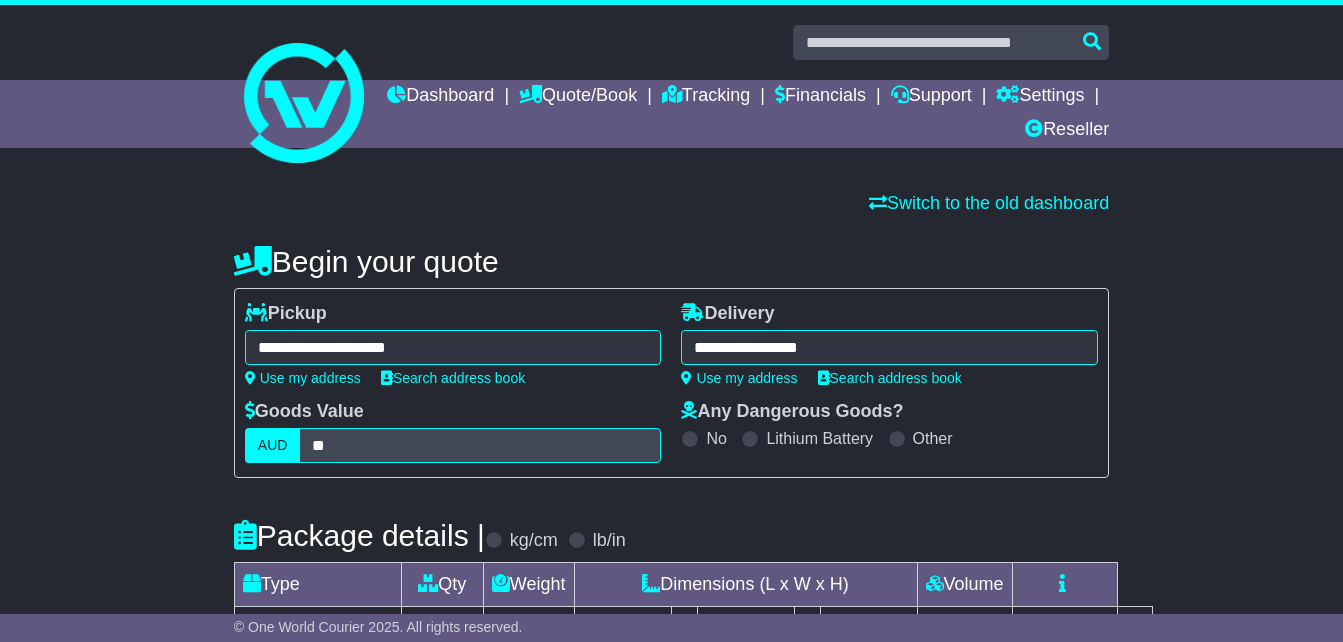 click on "**********" at bounding box center [671, 638] 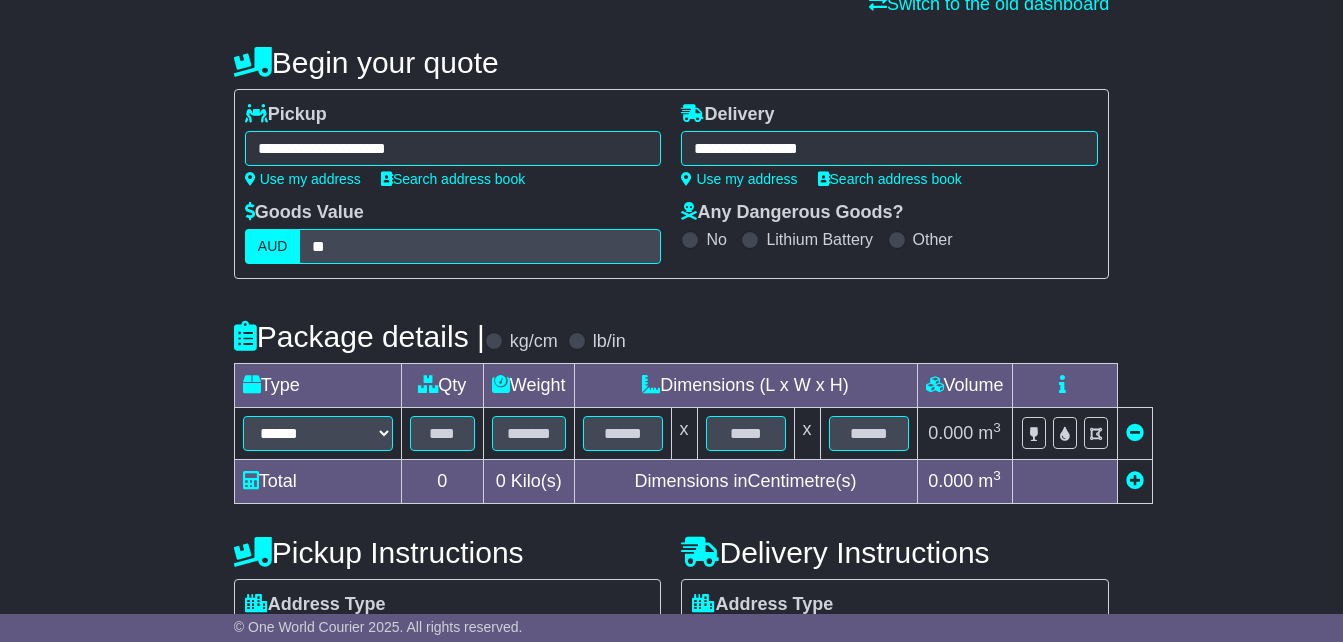 scroll, scrollTop: 200, scrollLeft: 0, axis: vertical 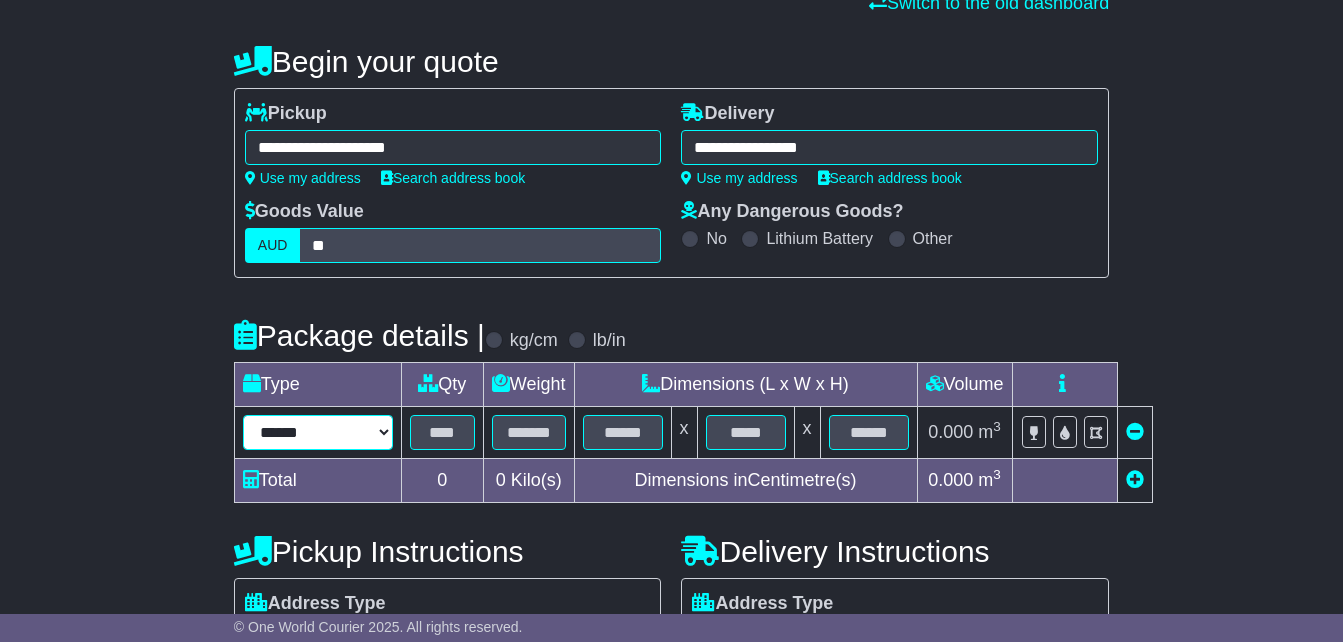 click on "****** ****** *** ******** ***** **** **** ****** *** *******" at bounding box center (318, 432) 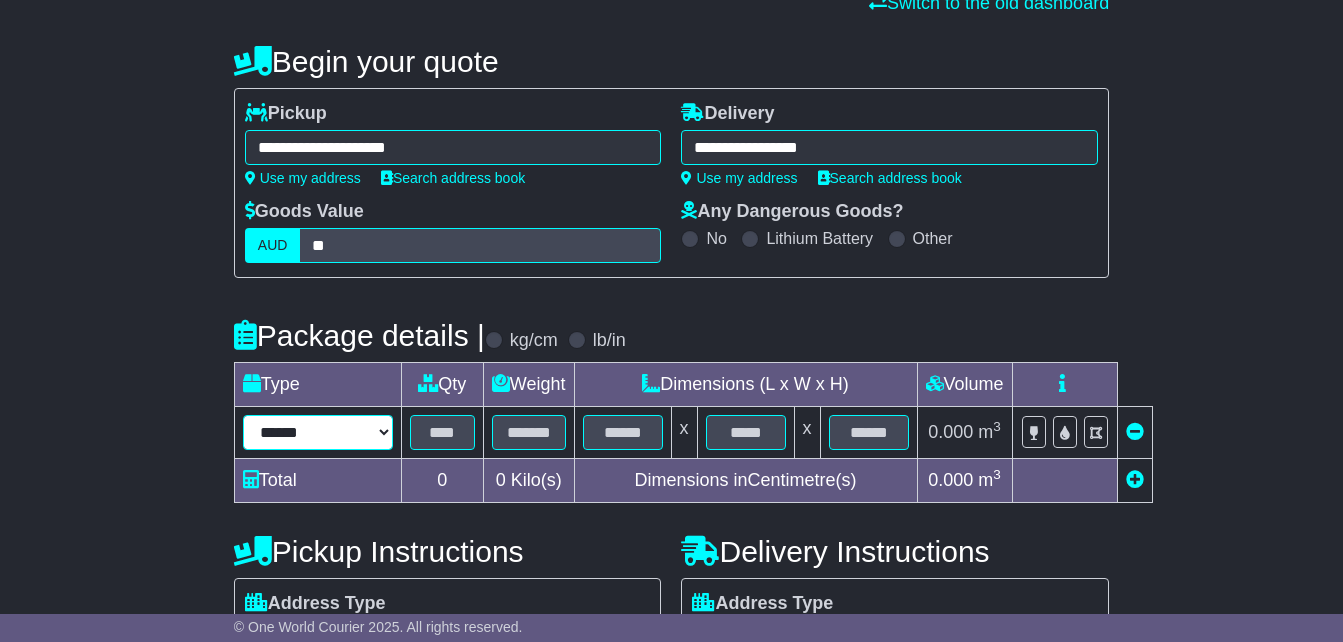 select on "**" 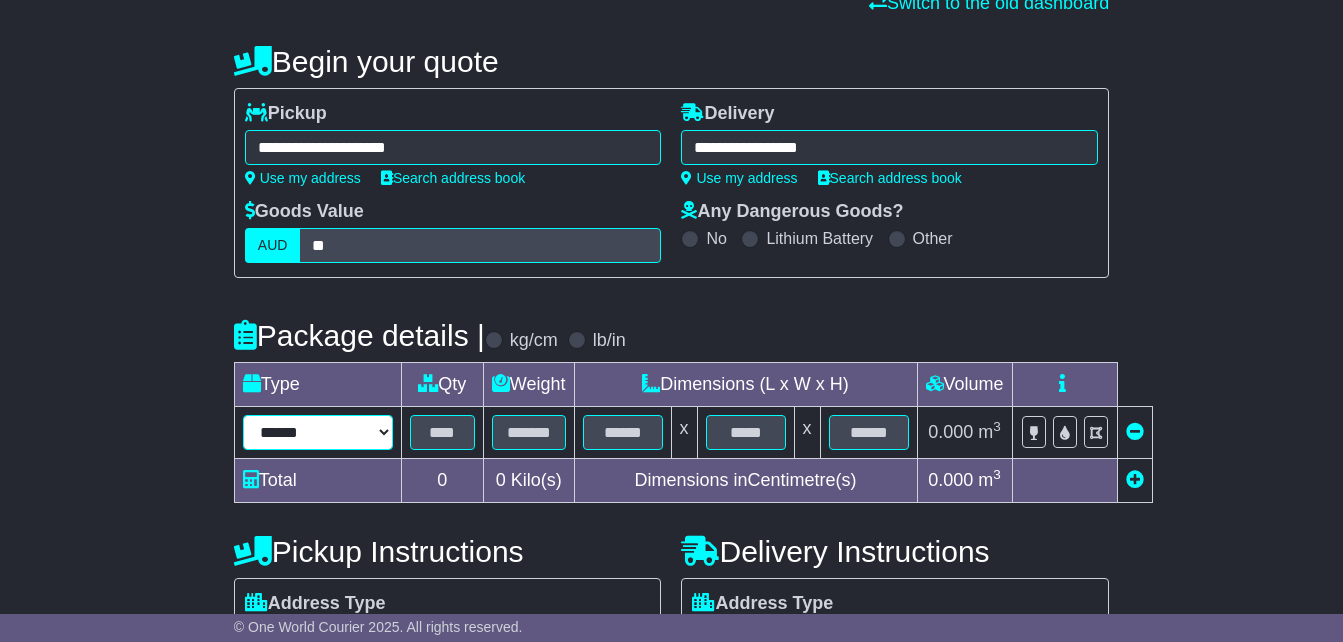click on "****** ****** *** ******** ***** **** **** ****** *** *******" at bounding box center [318, 432] 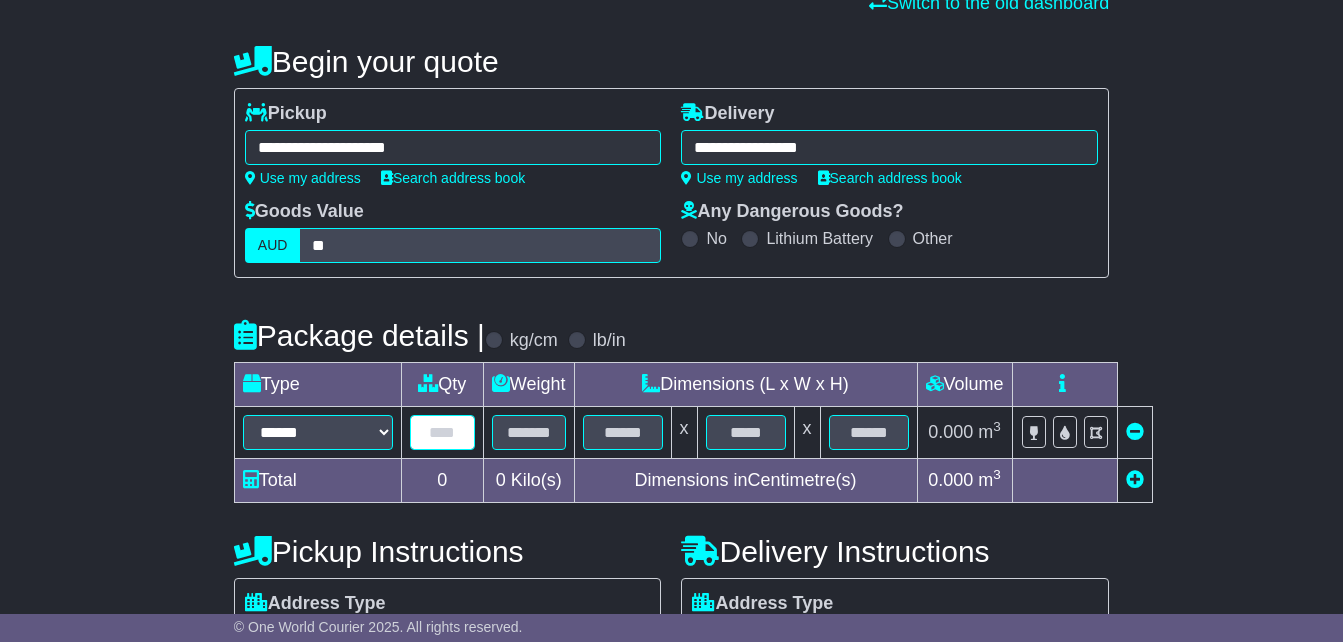 click at bounding box center [442, 432] 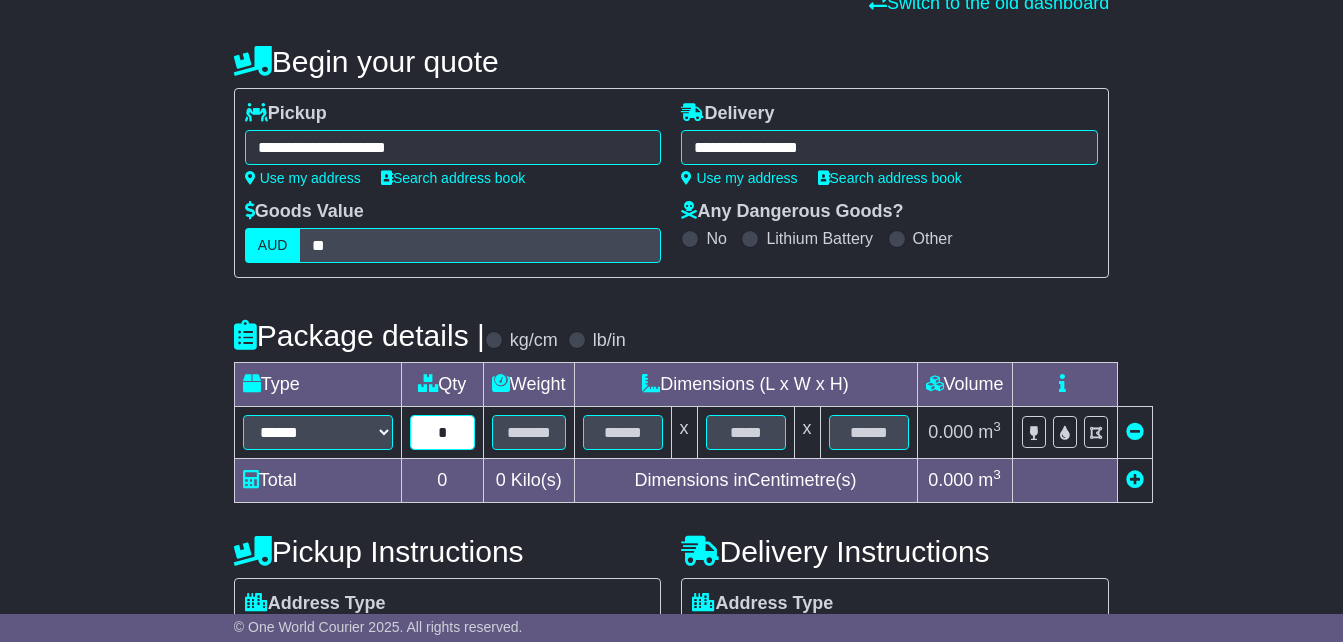 type on "*" 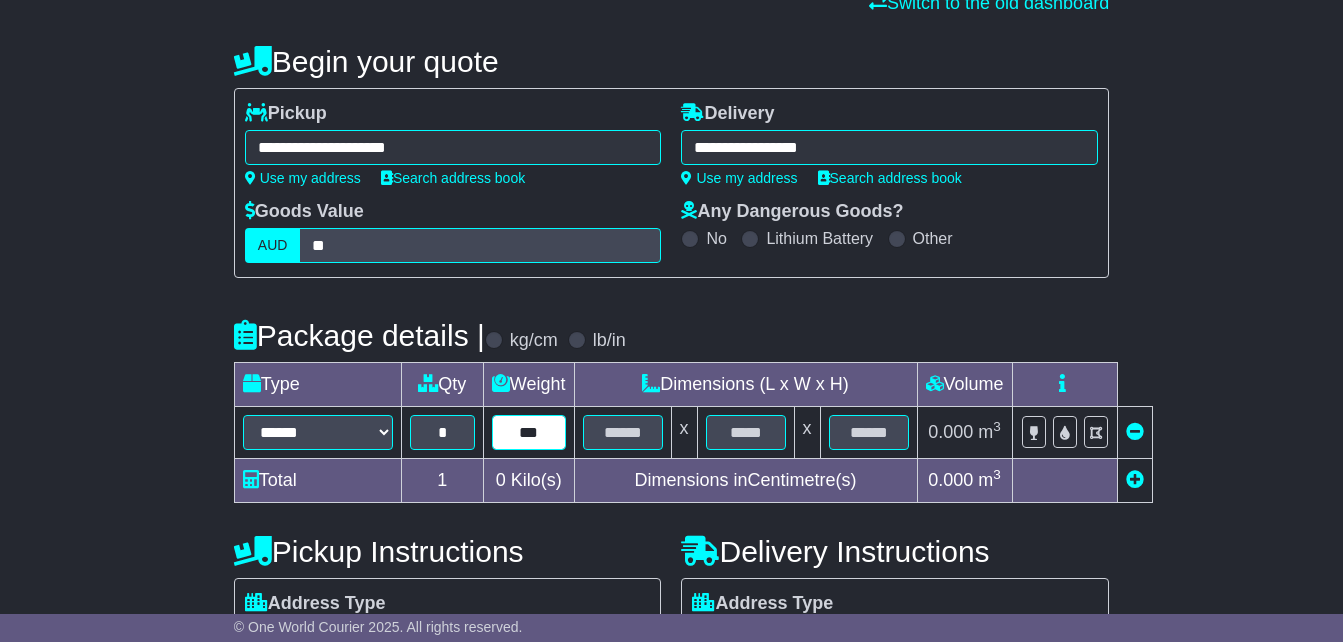 type on "***" 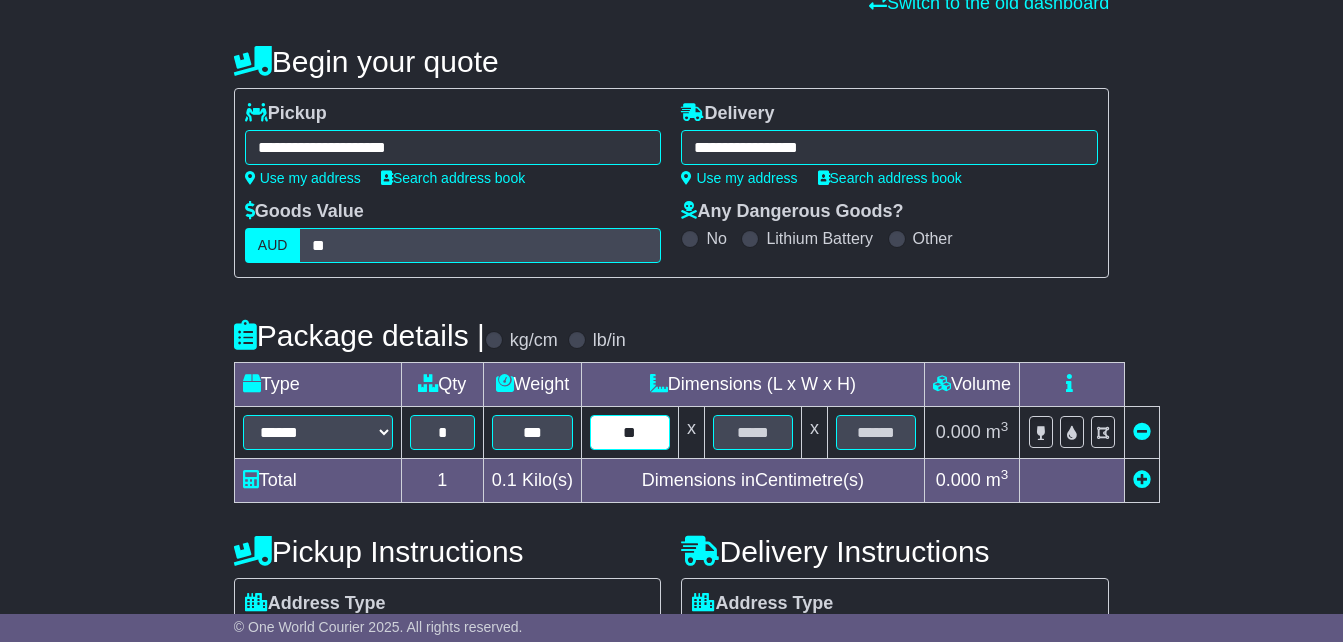 type on "**" 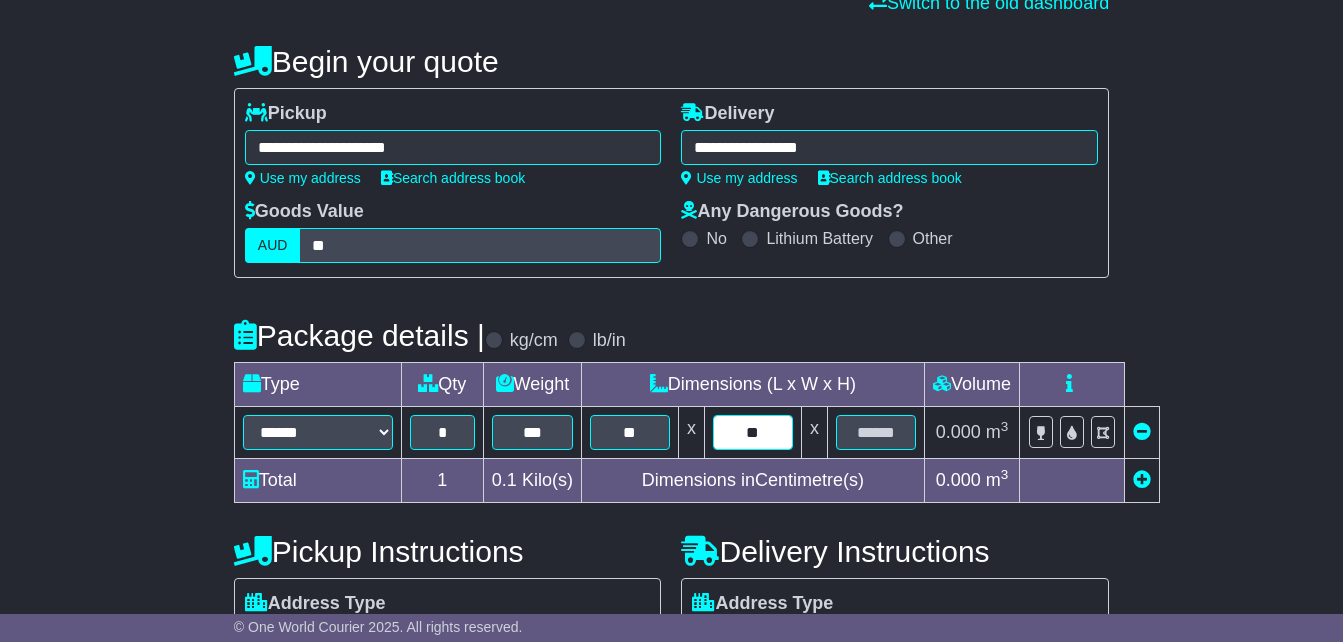 type on "**" 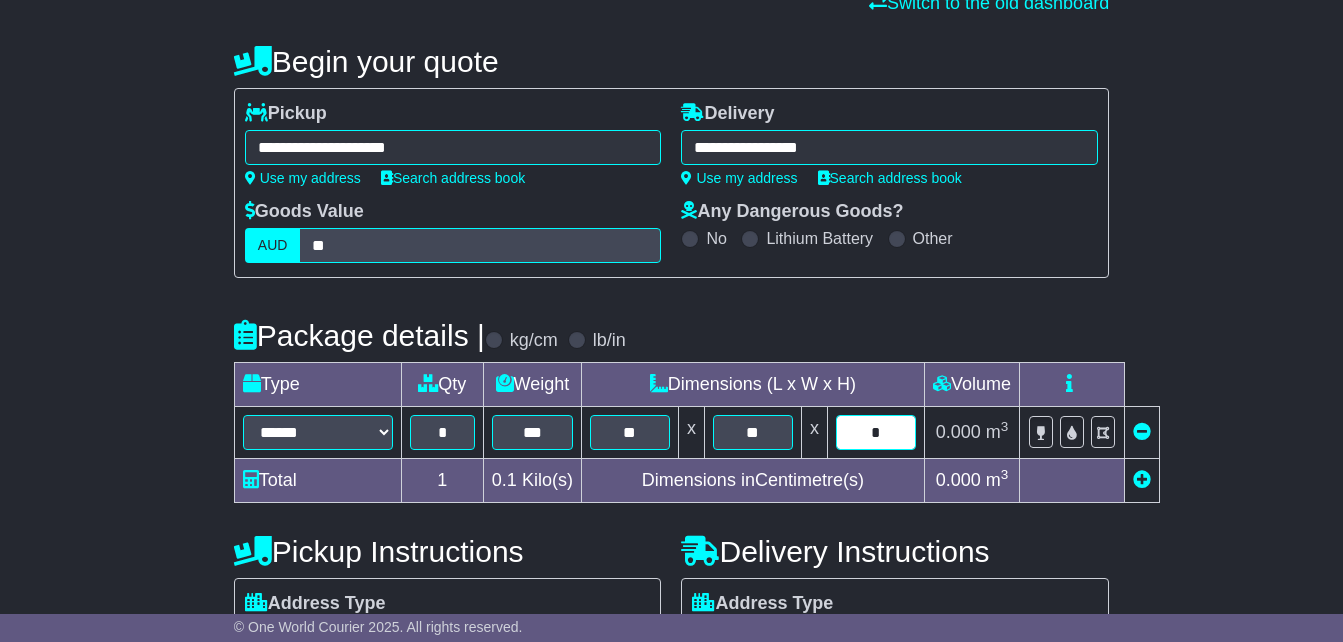 type on "*" 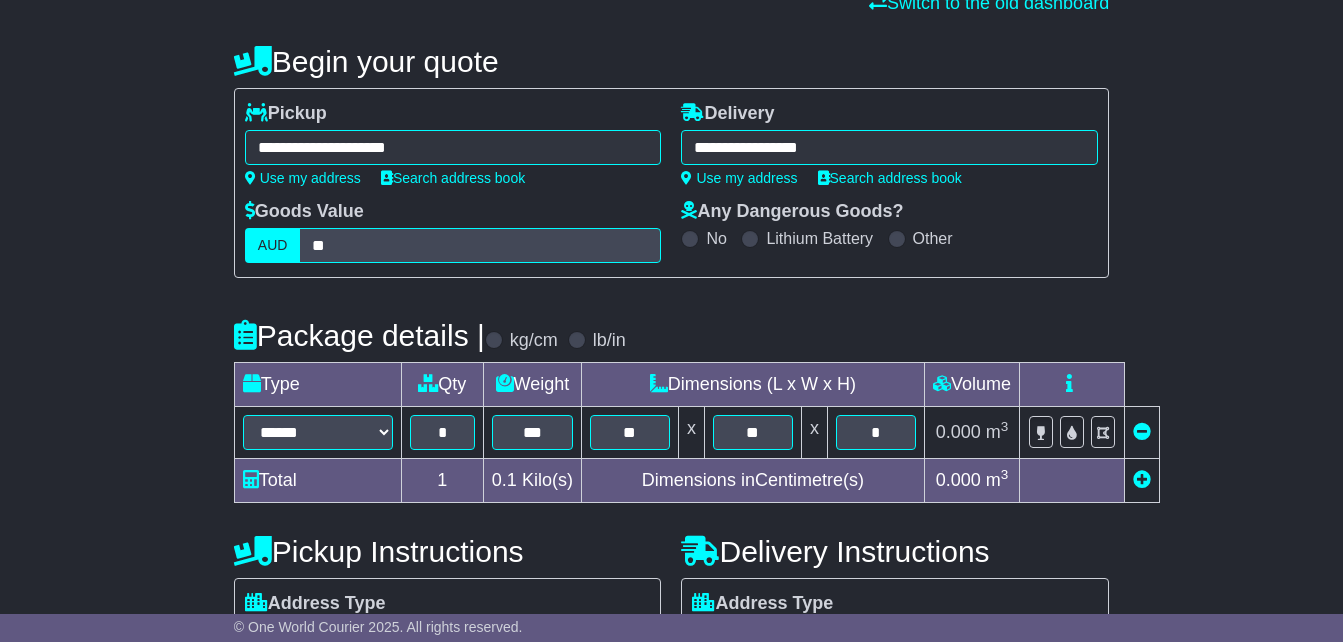 click on "**********" at bounding box center [671, 547] 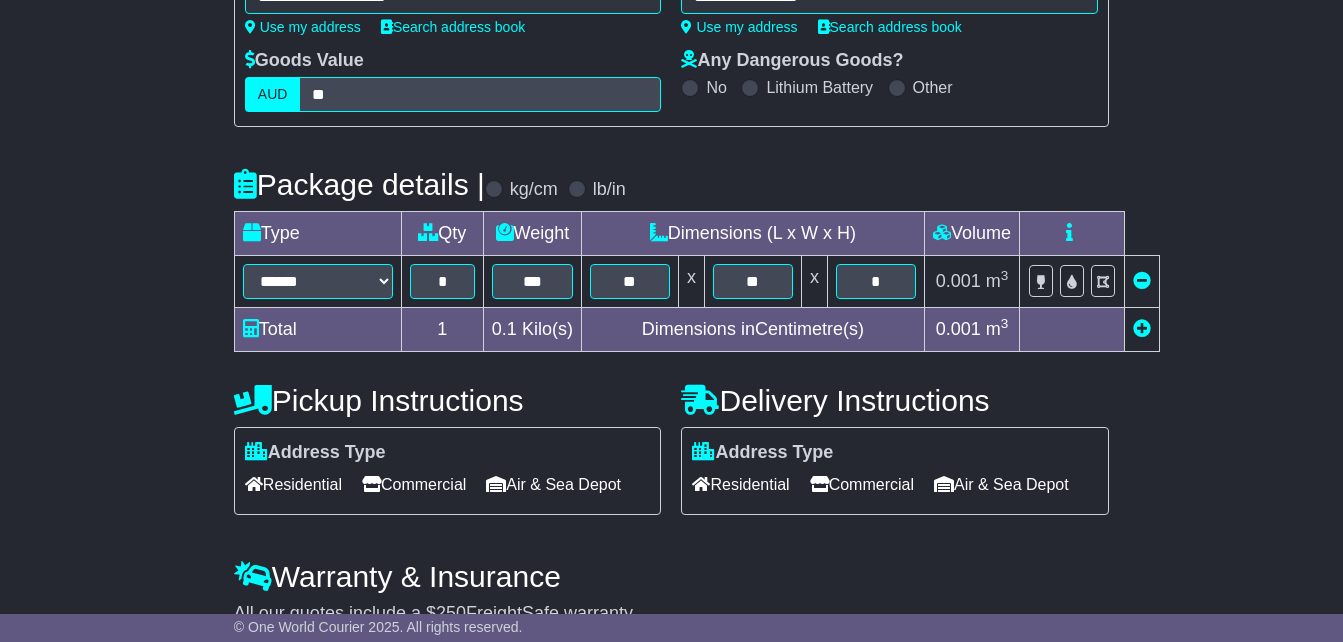 scroll, scrollTop: 400, scrollLeft: 0, axis: vertical 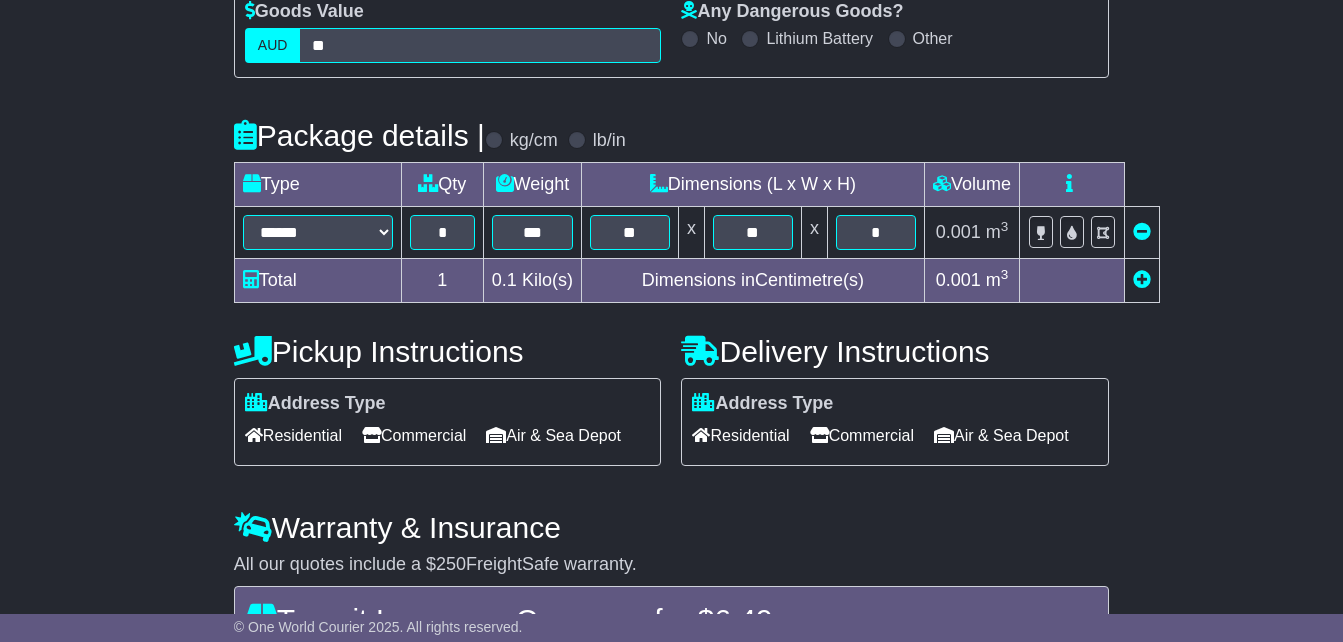click on "Commercial" at bounding box center [414, 435] 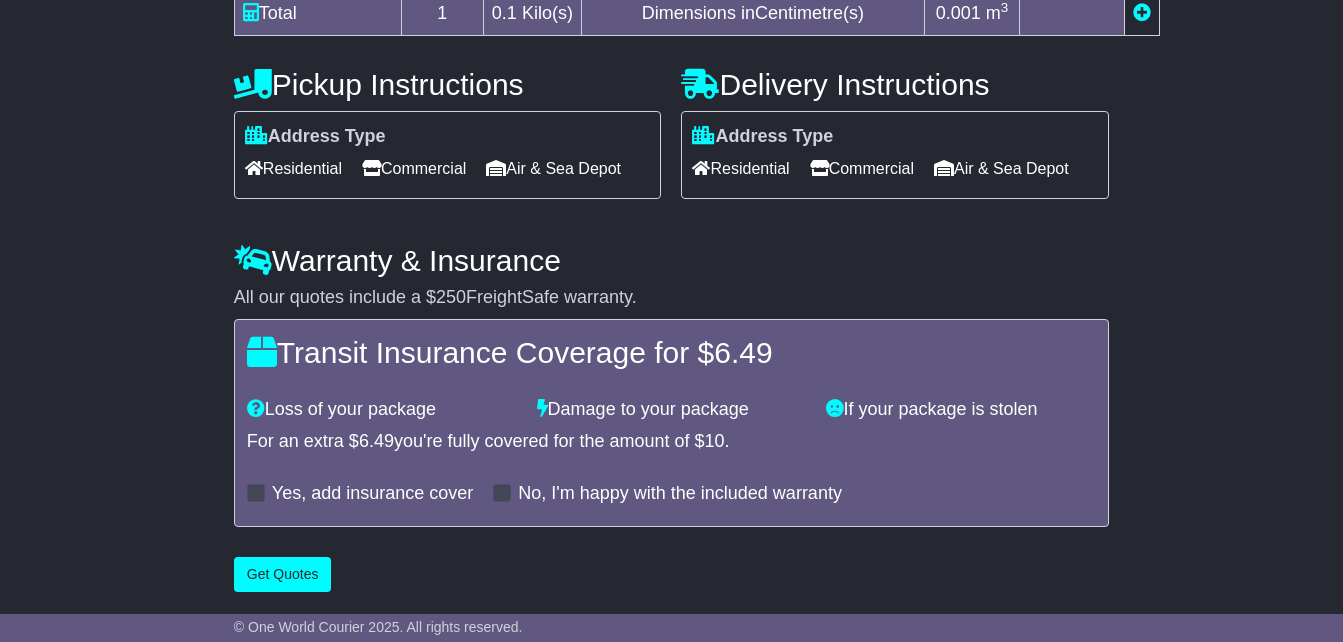 scroll, scrollTop: 700, scrollLeft: 0, axis: vertical 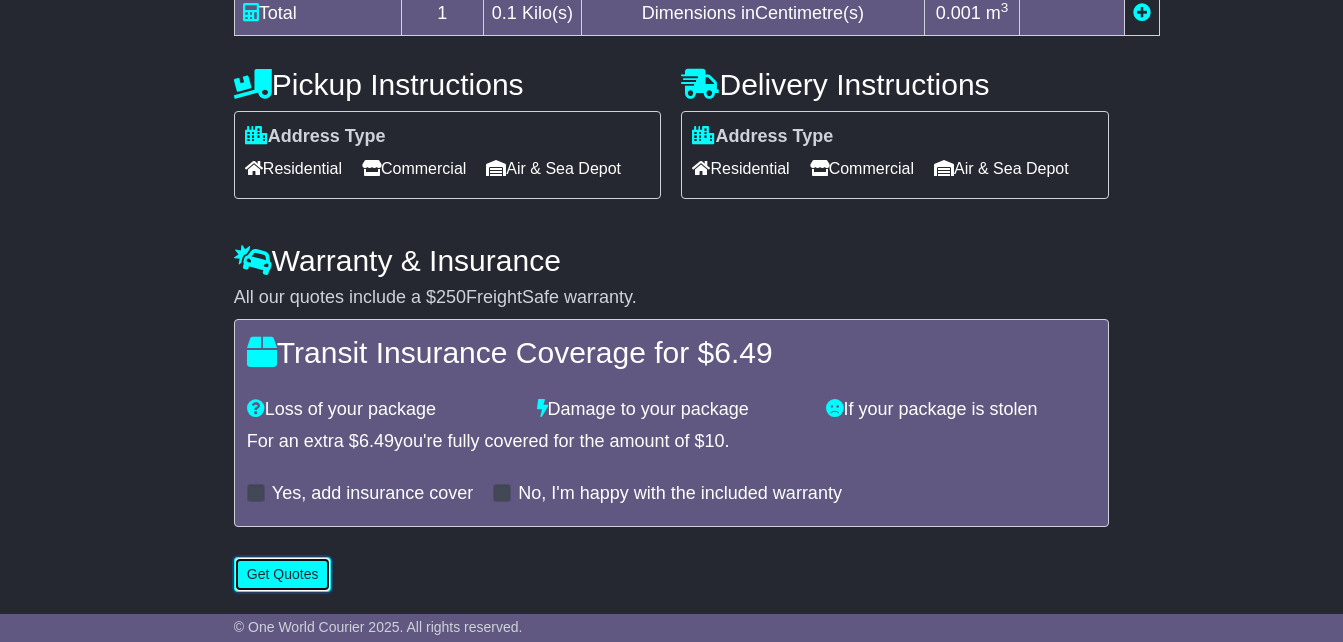 click on "Get Quotes" at bounding box center (283, 574) 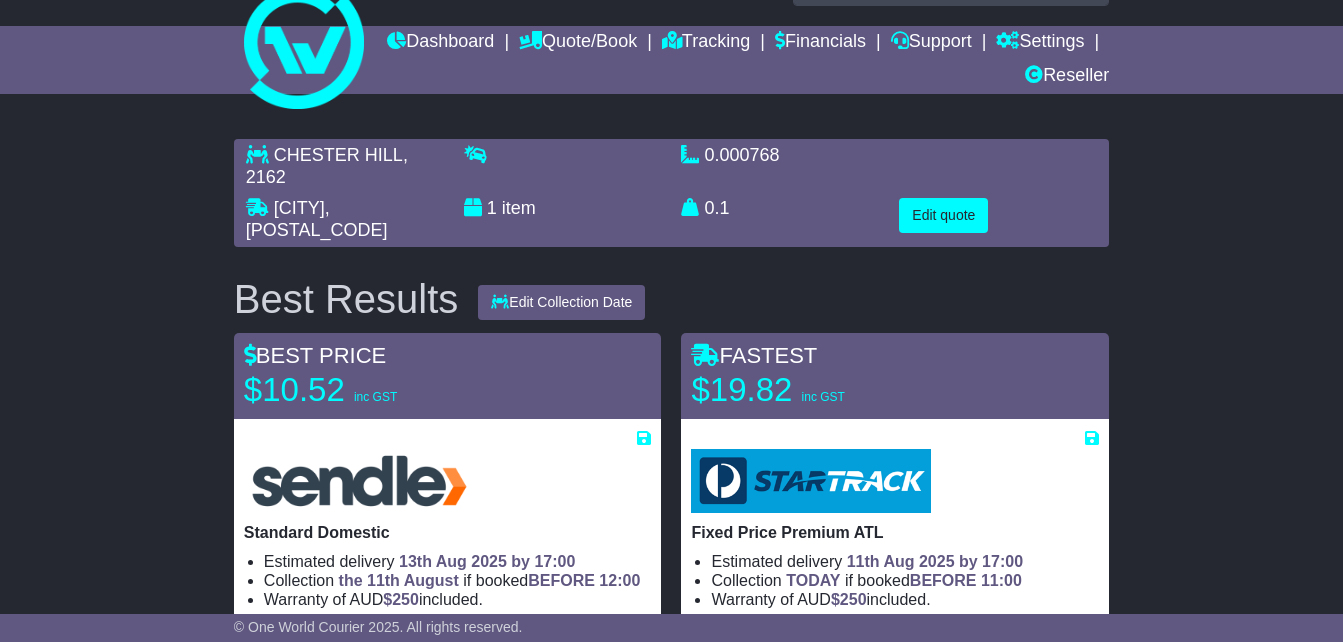 scroll, scrollTop: 19, scrollLeft: 0, axis: vertical 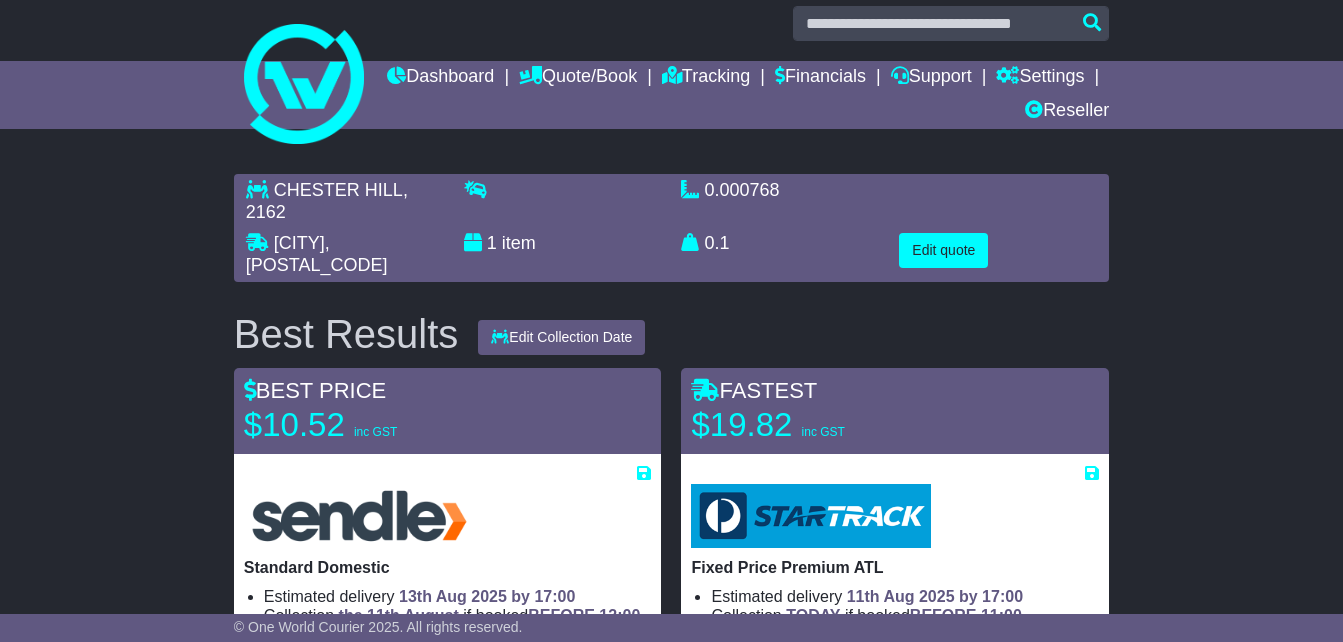 click on "[CITY] [POSTAL_CODE]
1   item
0.000768
m 3
in 3
0.1  kg(s)  lb(s)" at bounding box center (671, 1805) 